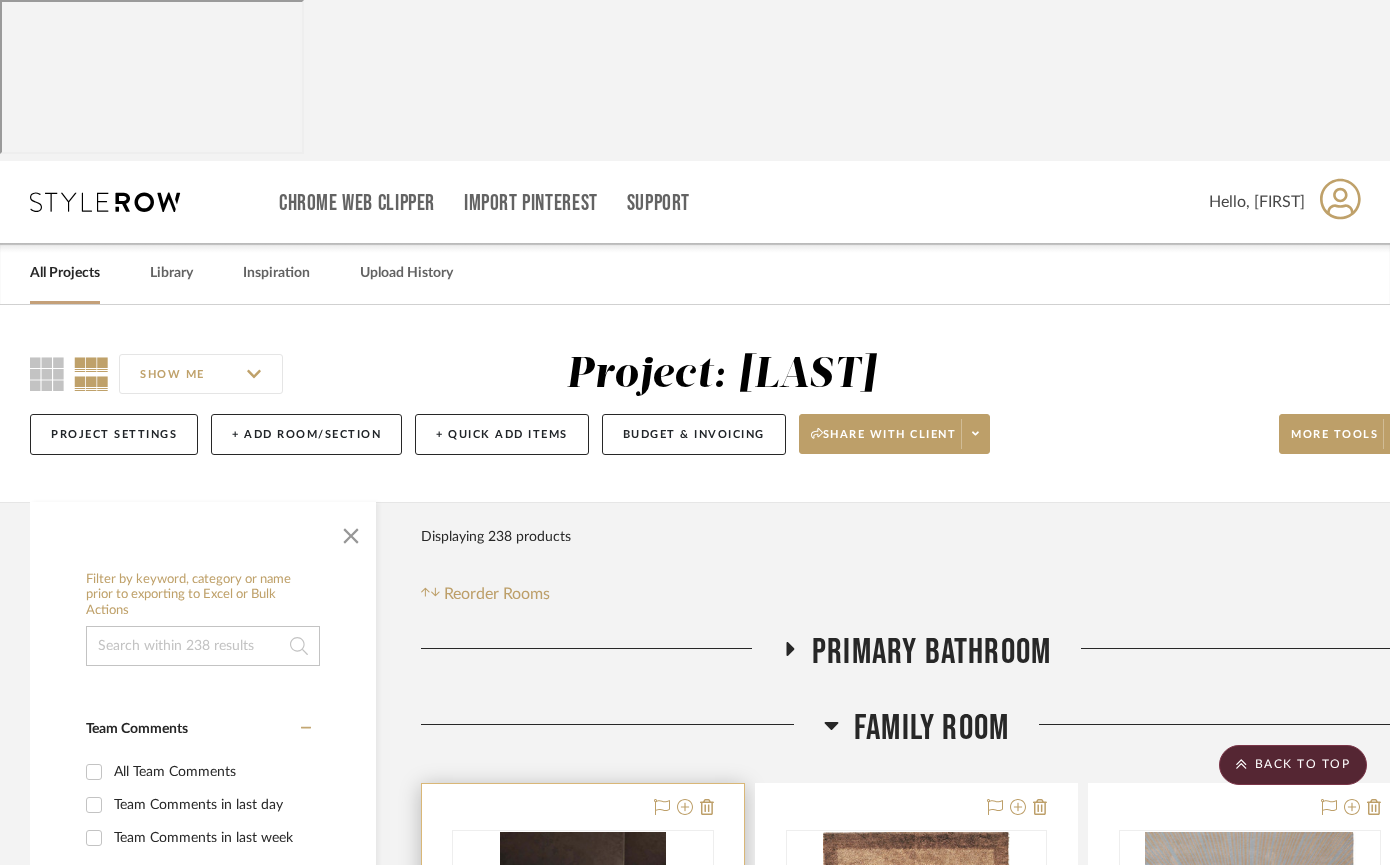 scroll, scrollTop: 548, scrollLeft: 0, axis: vertical 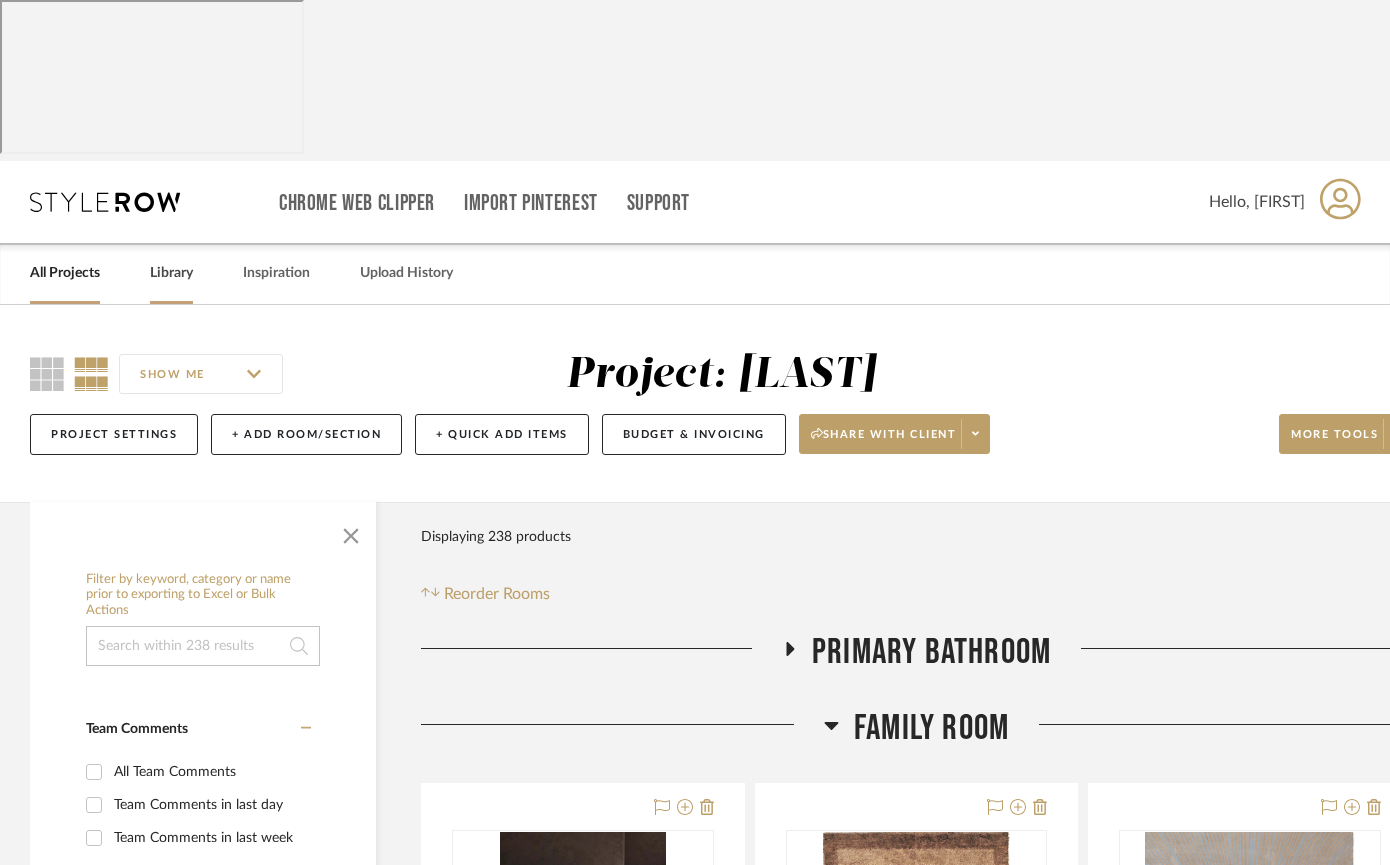 click on "Library" at bounding box center [171, 273] 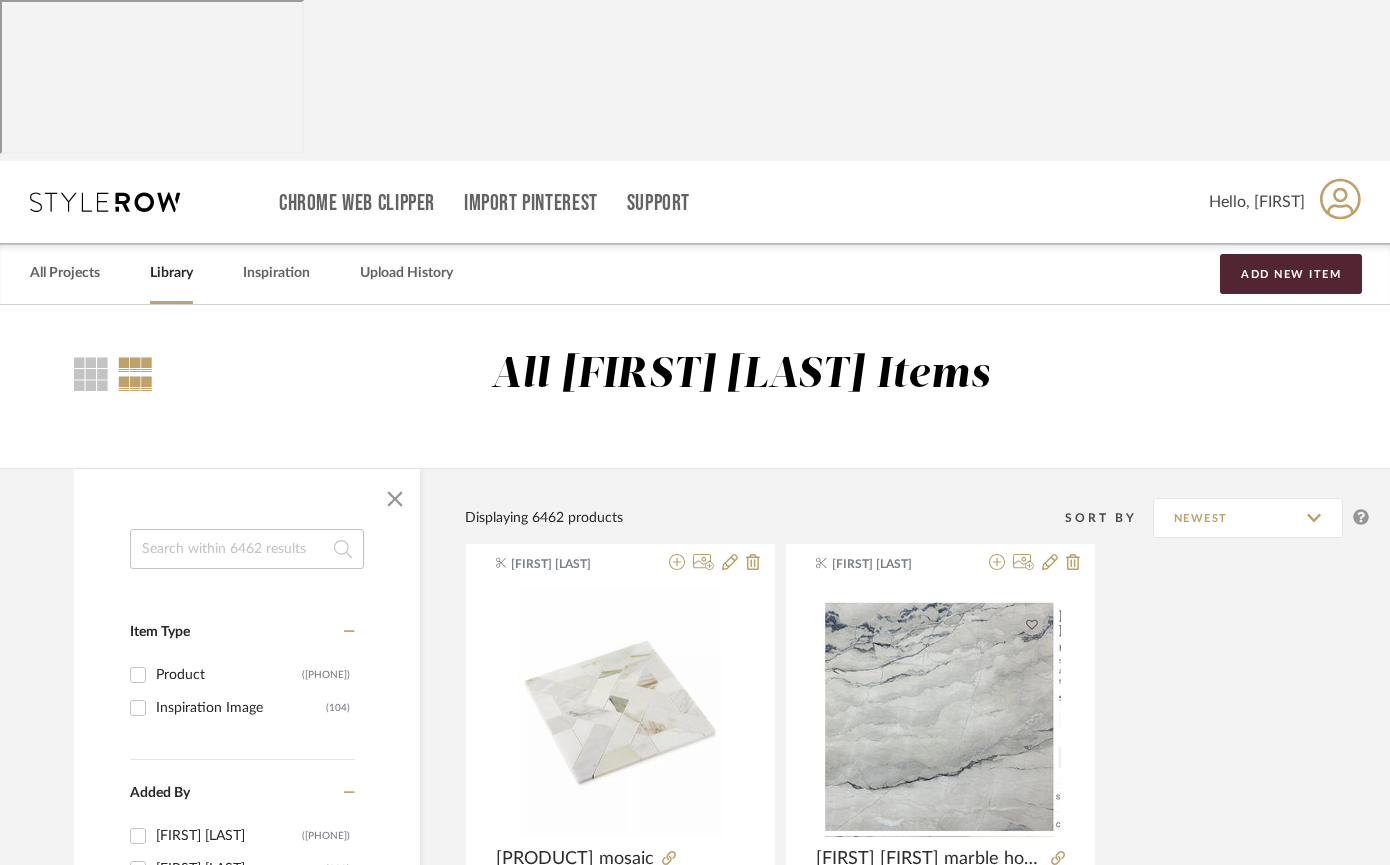click 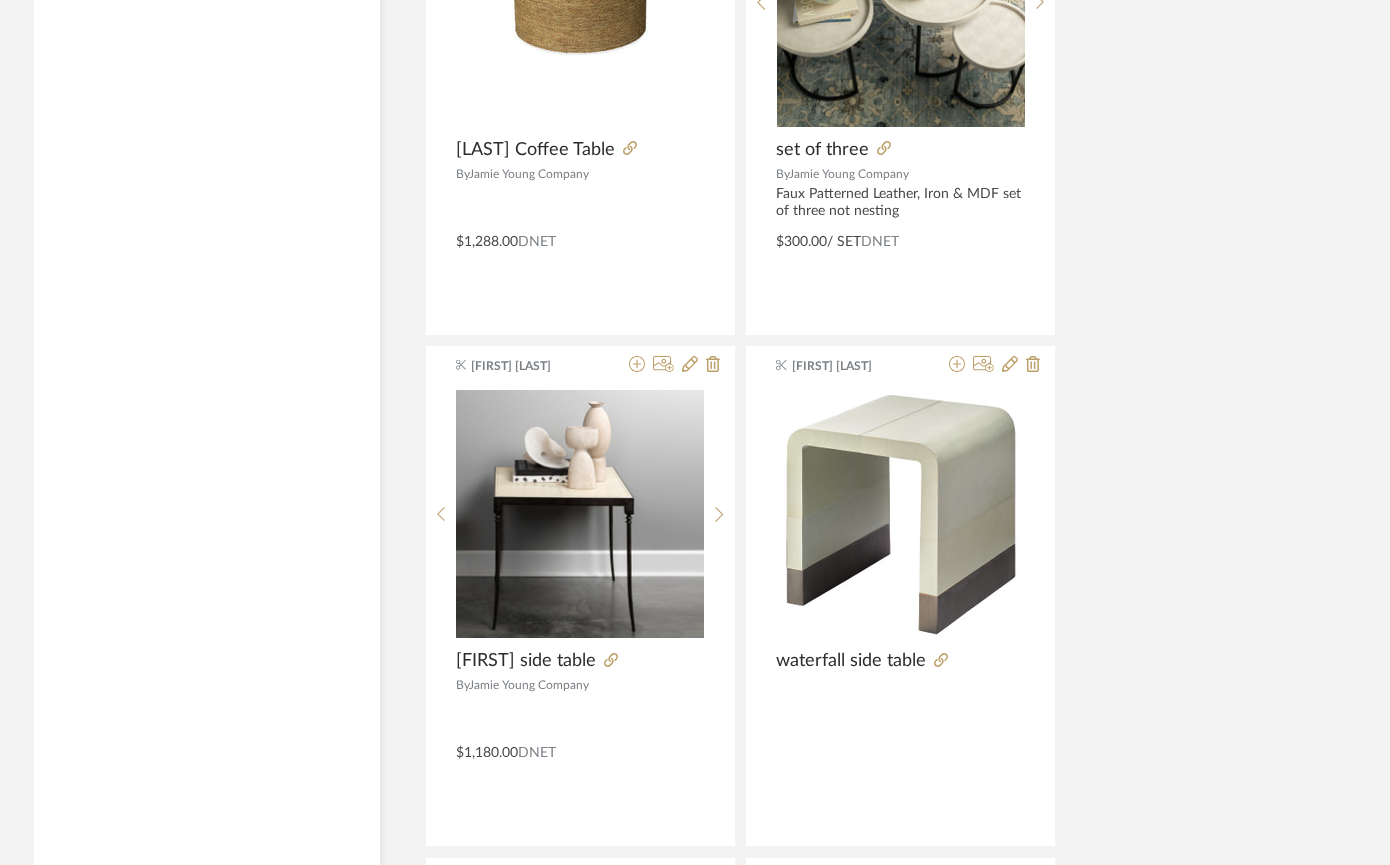 scroll, scrollTop: 6368, scrollLeft: 40, axis: both 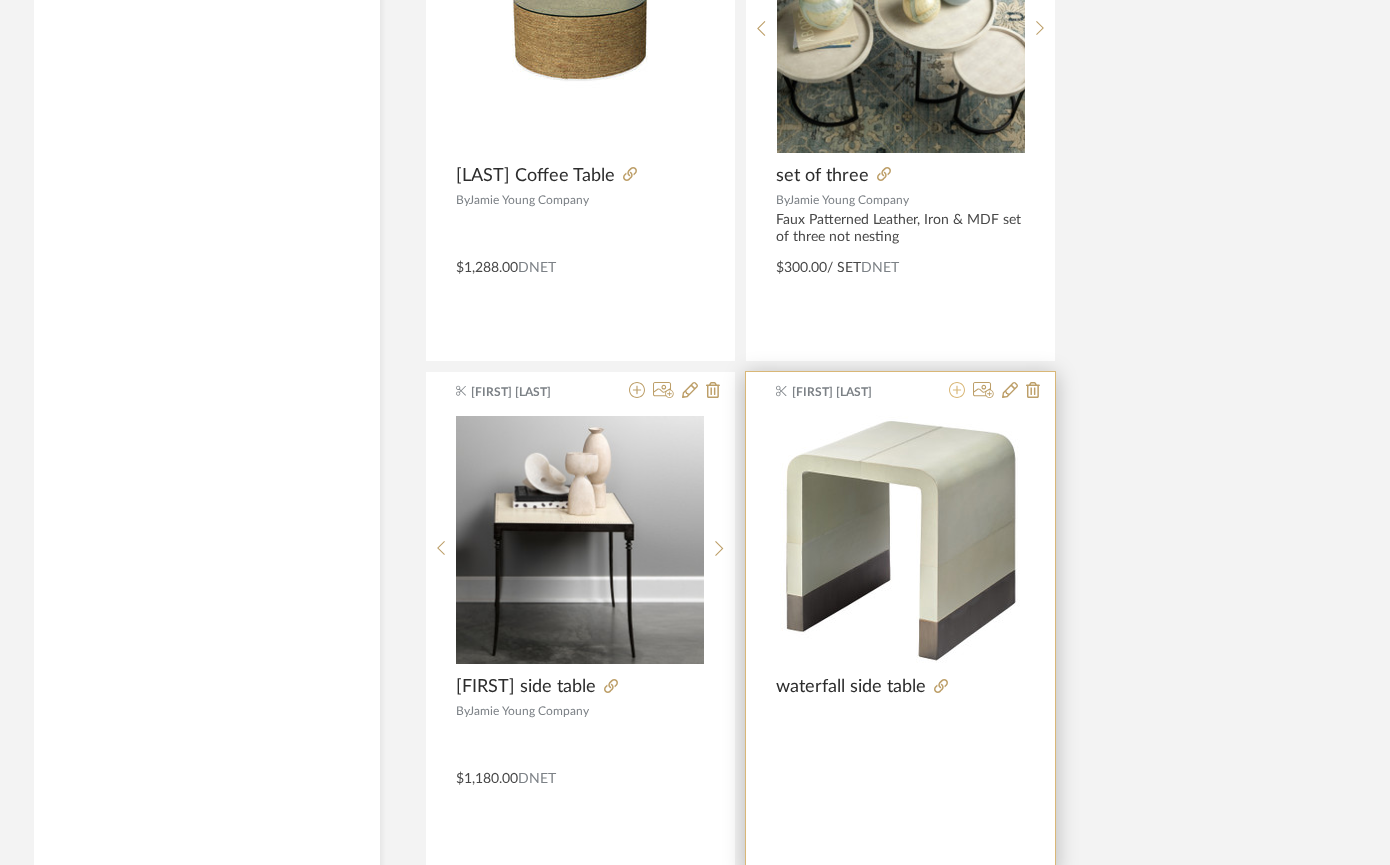 type on "[FIRST]" 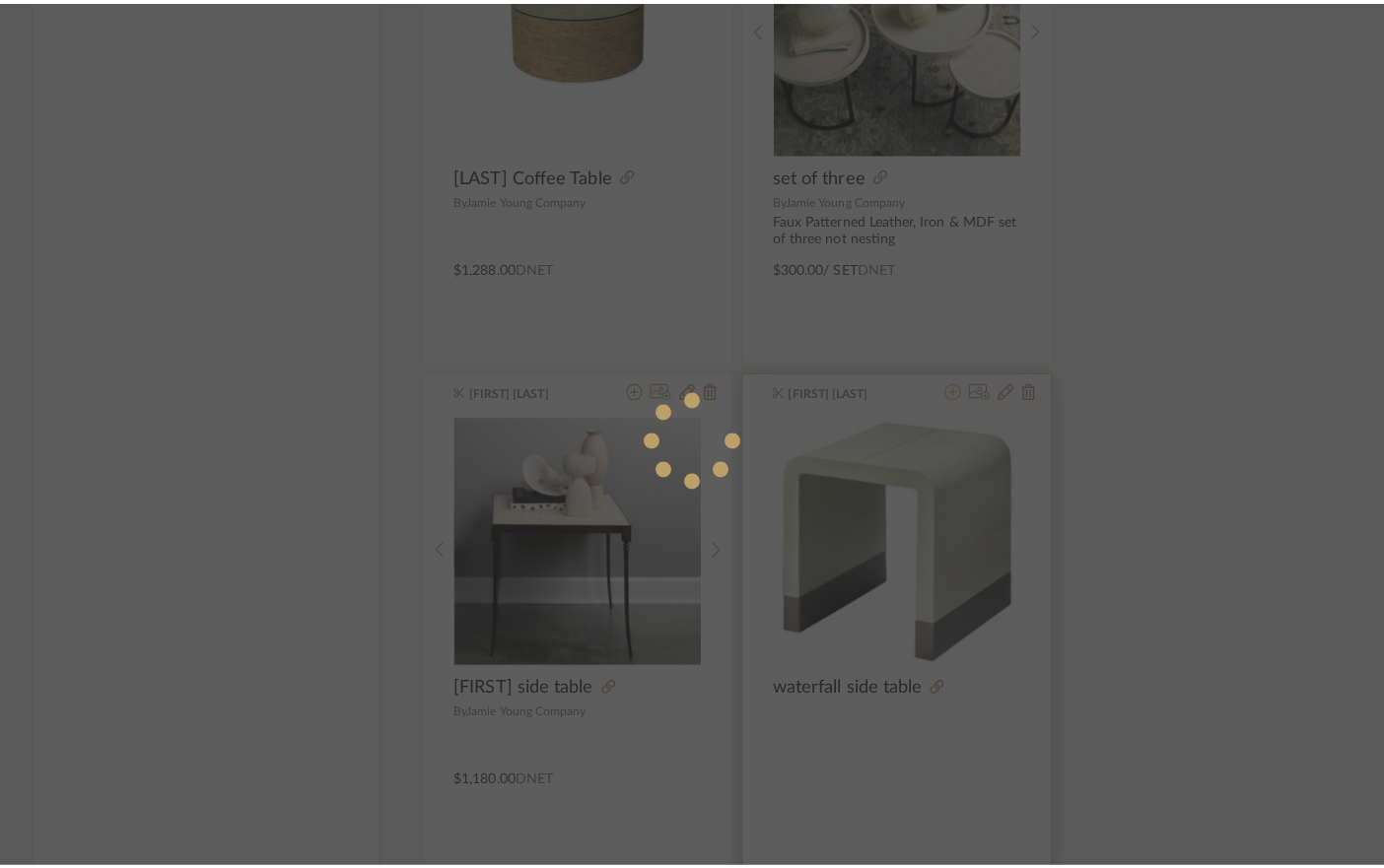 scroll, scrollTop: 0, scrollLeft: 0, axis: both 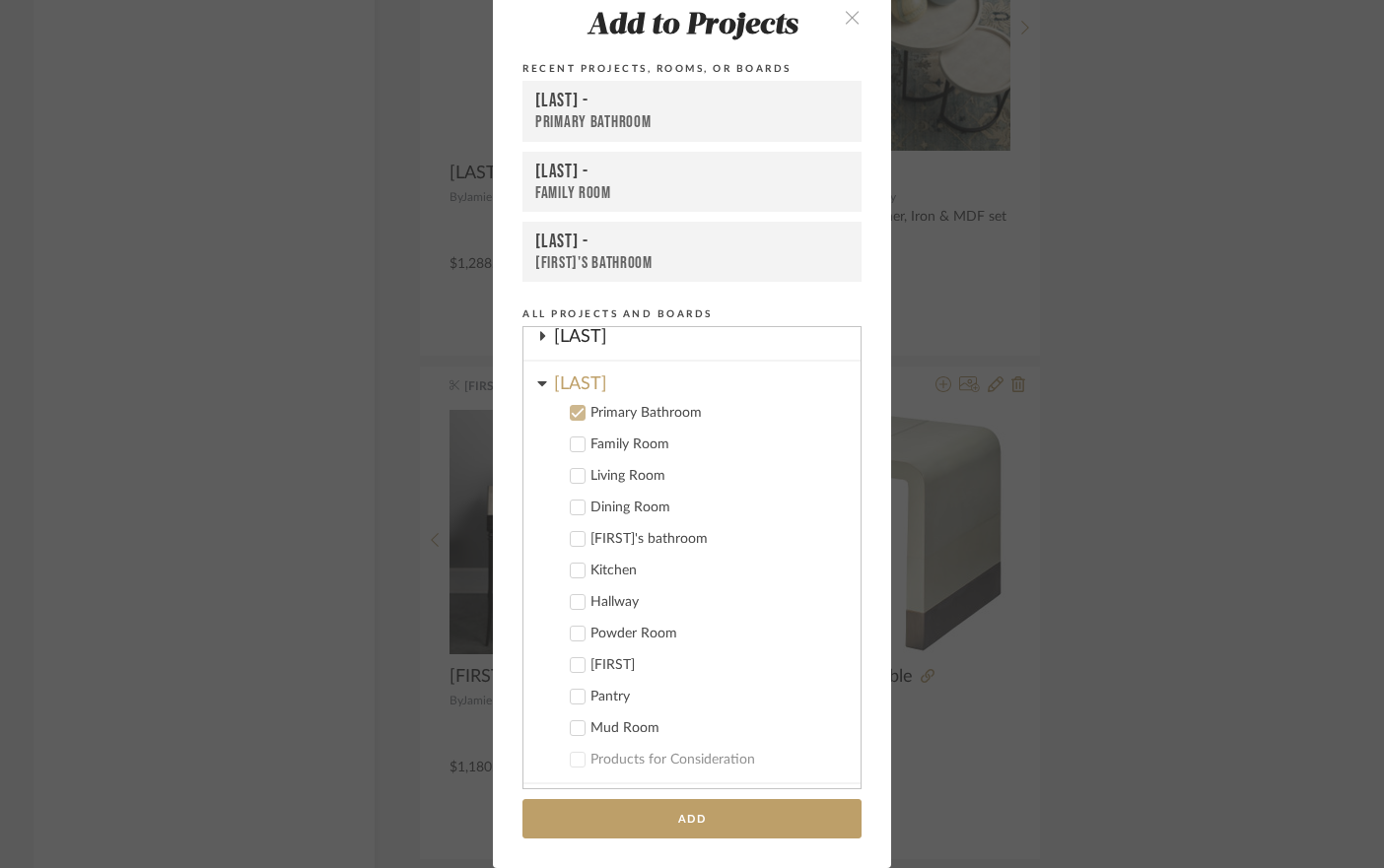 click 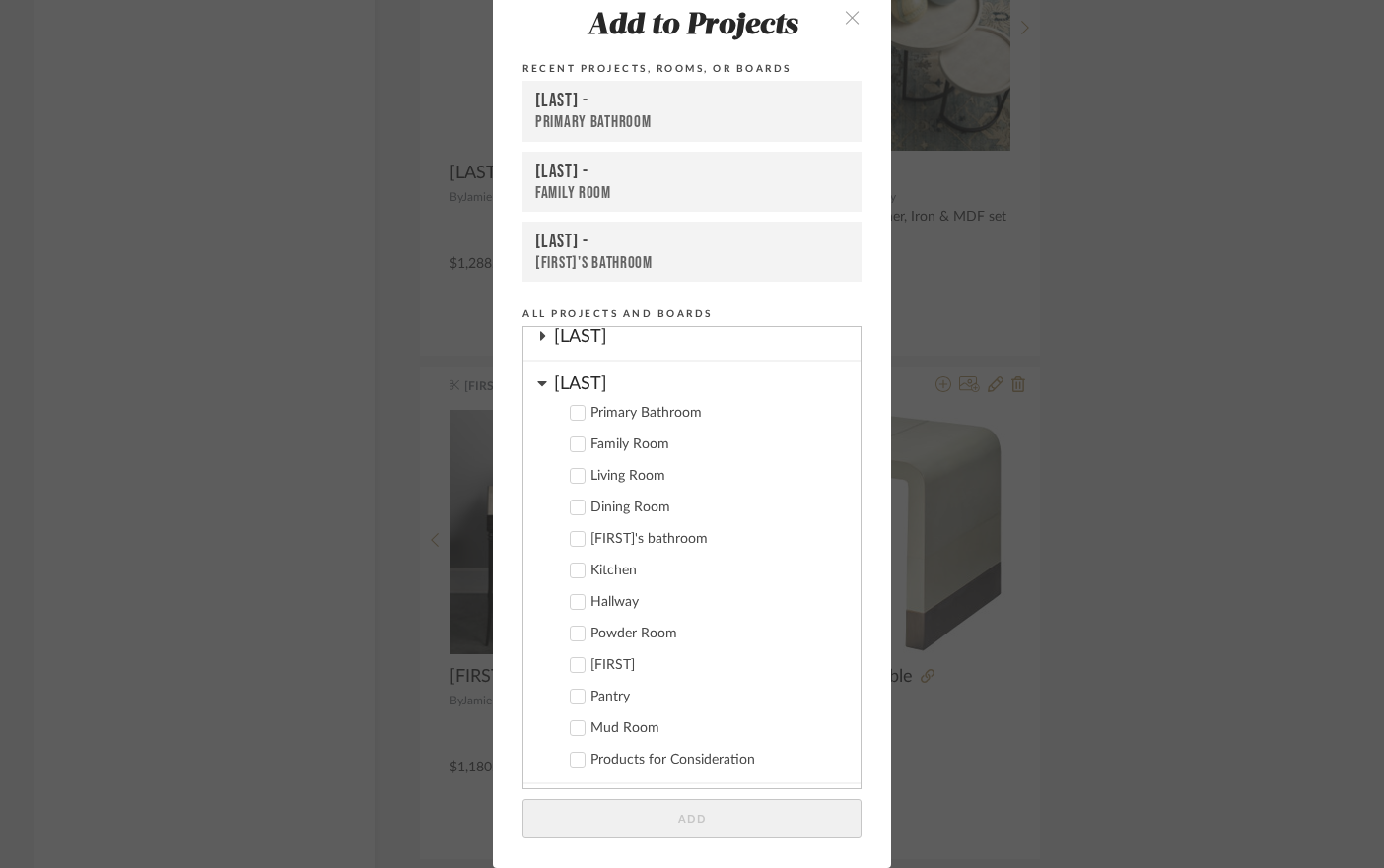 click 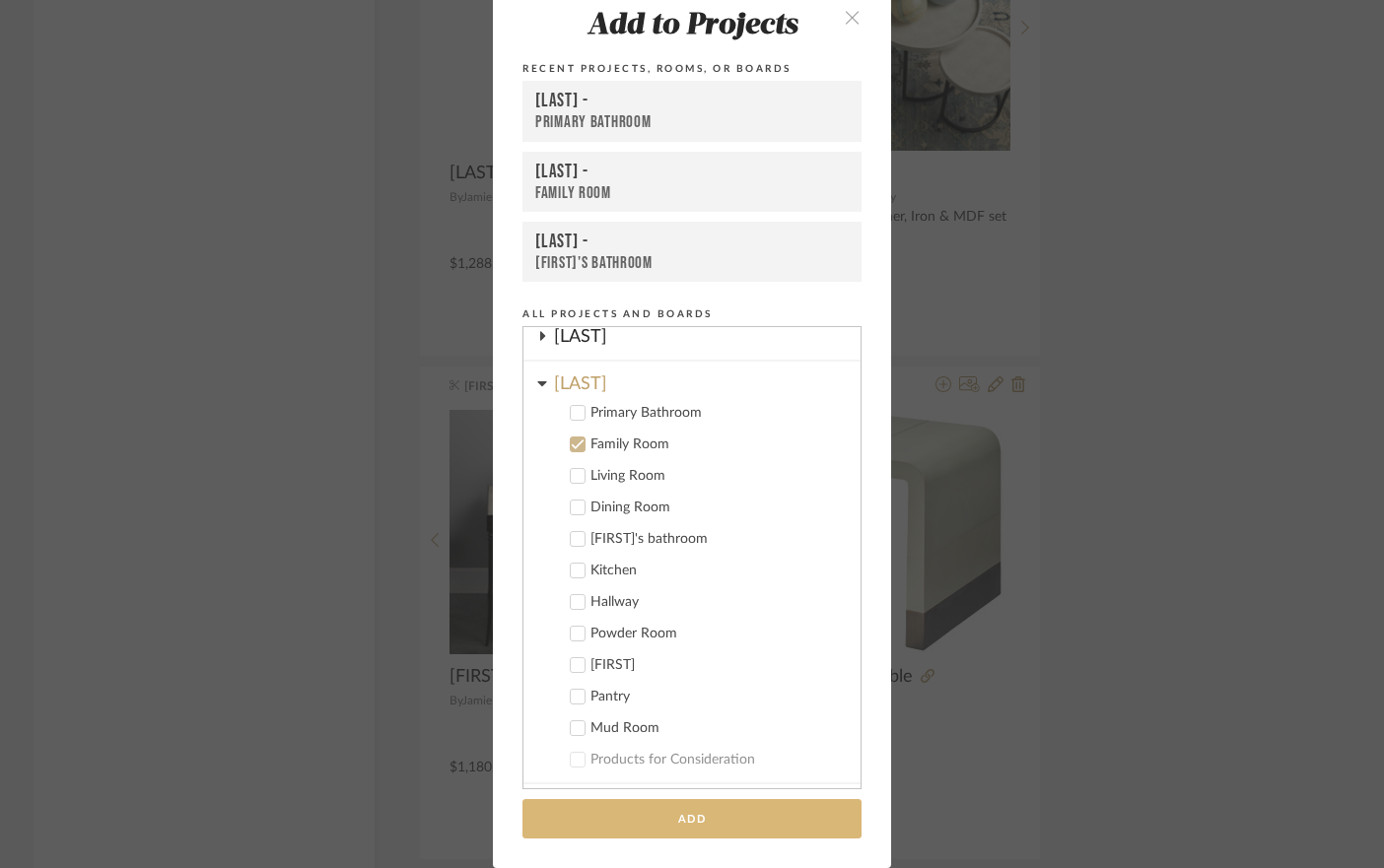 click on "Add" at bounding box center [692, 819] 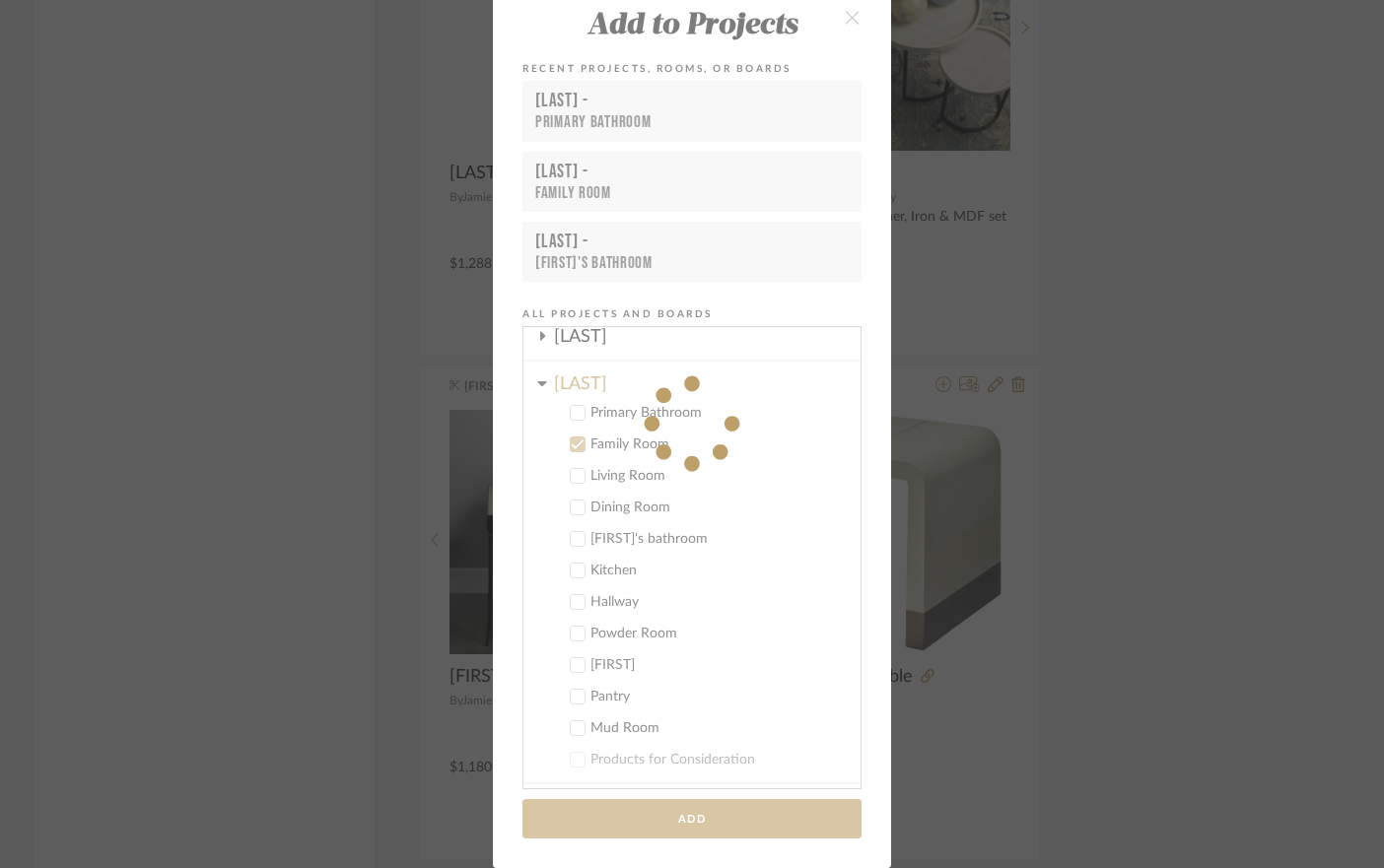 click on "Add to Projects Recent Projects, Rooms, or Boards [LAST] - Primary Bathroom [LAST] - Family Room [LAST] - [LAST]'s bathroom All Projects and Boards  Projects   [LAST]   [LAST]   [LAST]   Primary Bathroom   Family Room   Living Room   Dining Room   [LAST]'s bathroom   Kitchen   Hallway   Powder Room   [LAST]   Pantry   Mud Room   Products for Consideration   [CITY], [STATE]   [CITY], [STATE]   + CREATE NEW PROJECT   Inspiration Board   Bathroom   Bedroom   Dining Room   Kitchen   Living Room  + Create New Board...  Add" at bounding box center (692, 434) 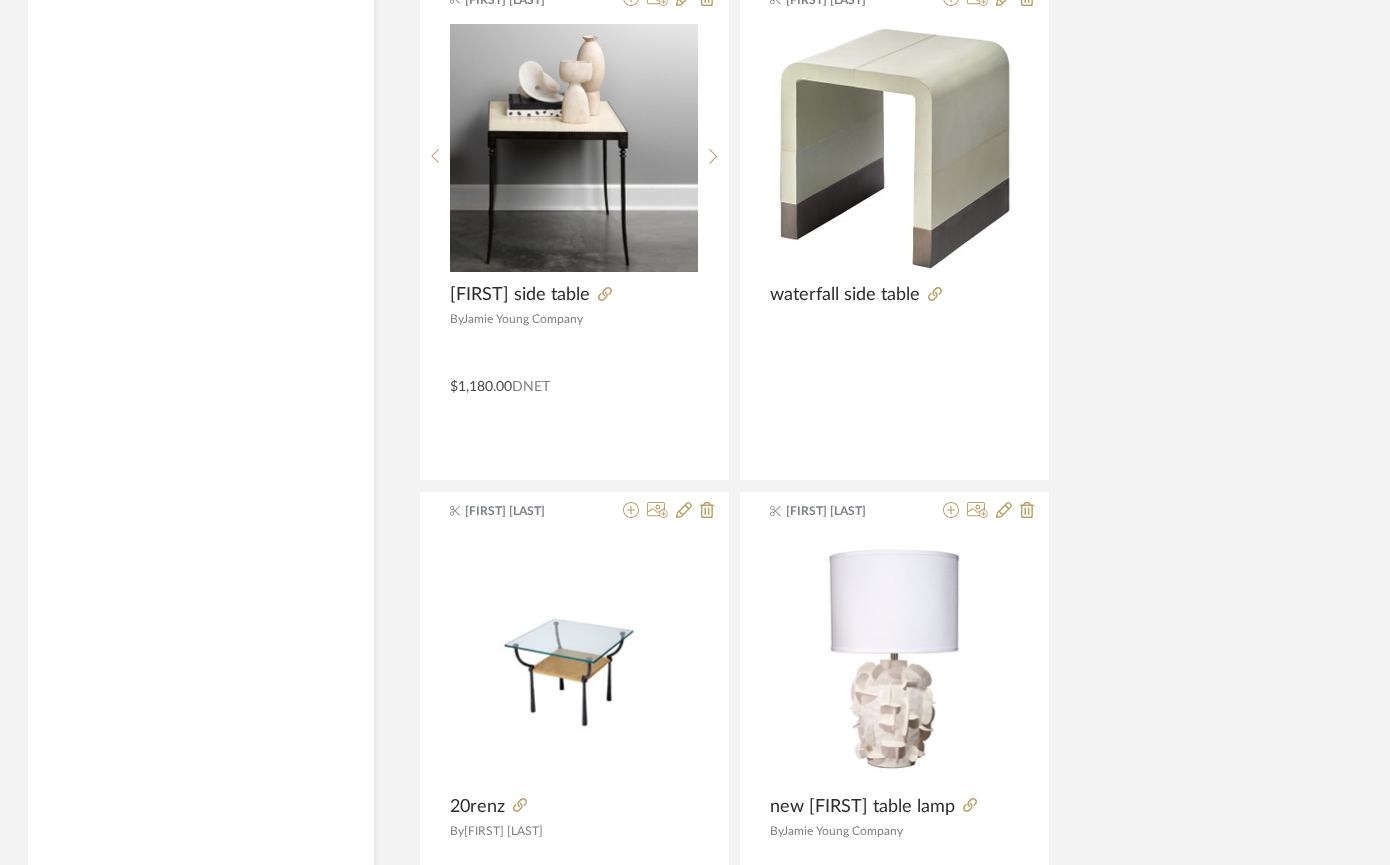 scroll, scrollTop: 6766, scrollLeft: 47, axis: both 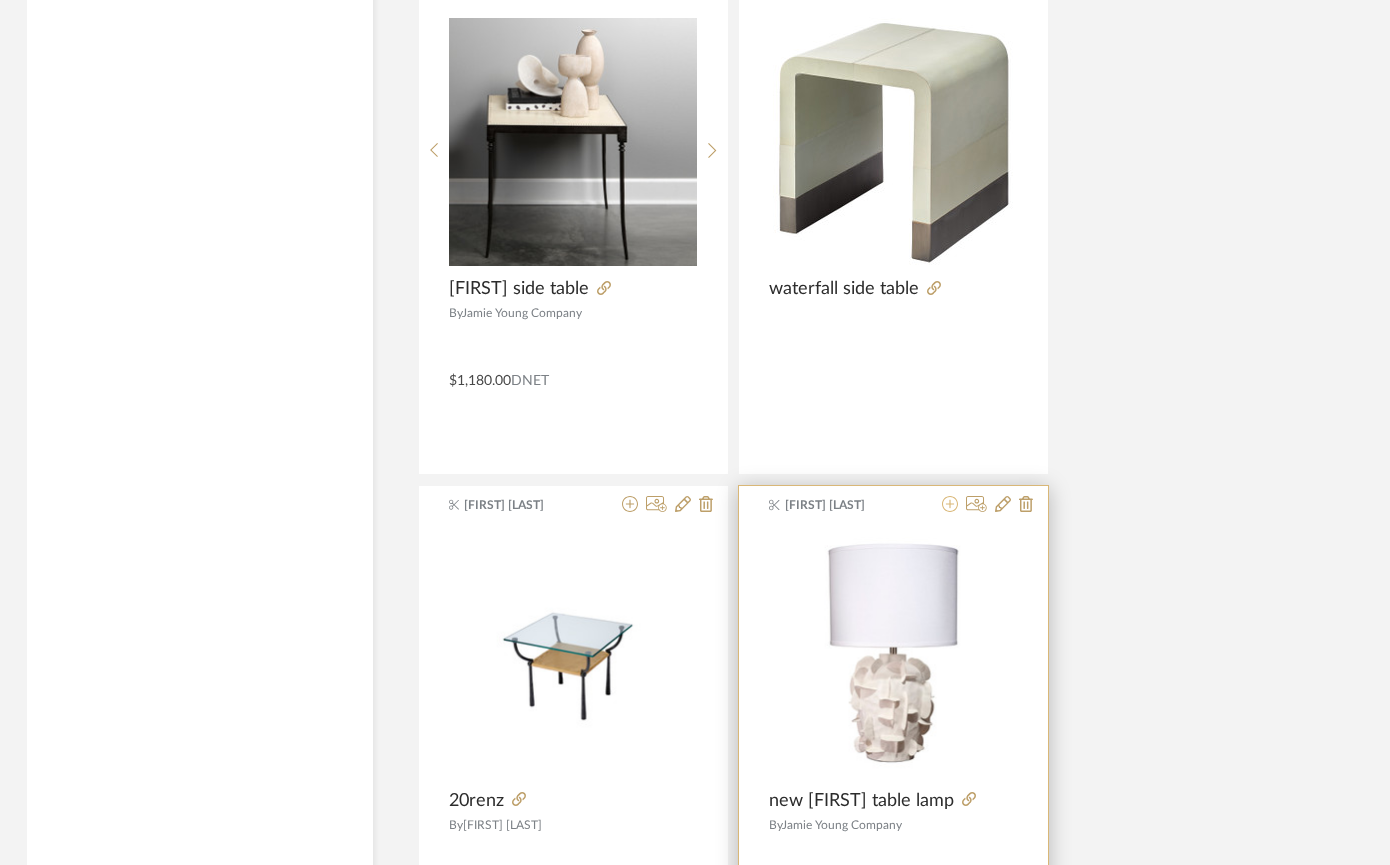 click 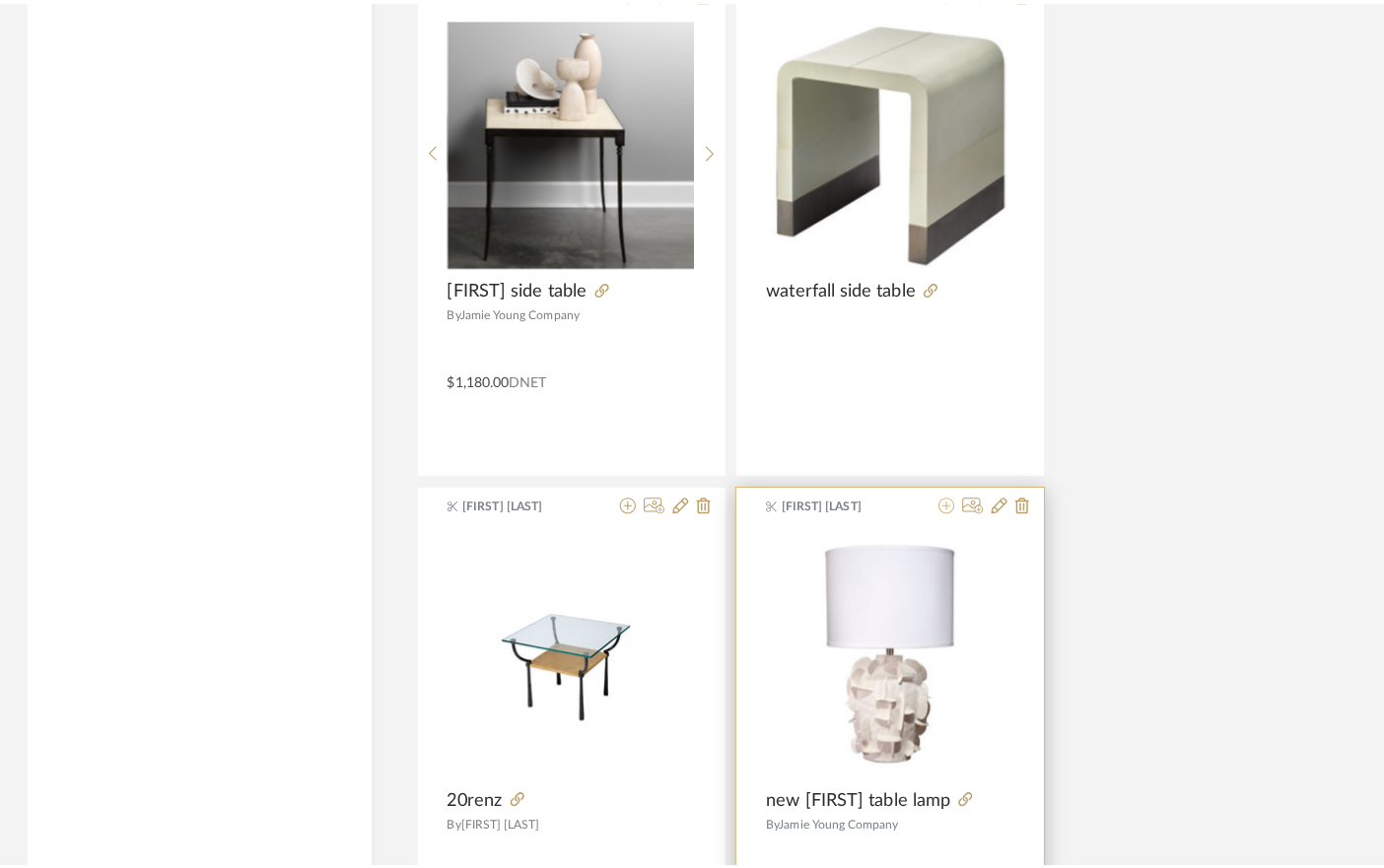 scroll, scrollTop: 0, scrollLeft: 0, axis: both 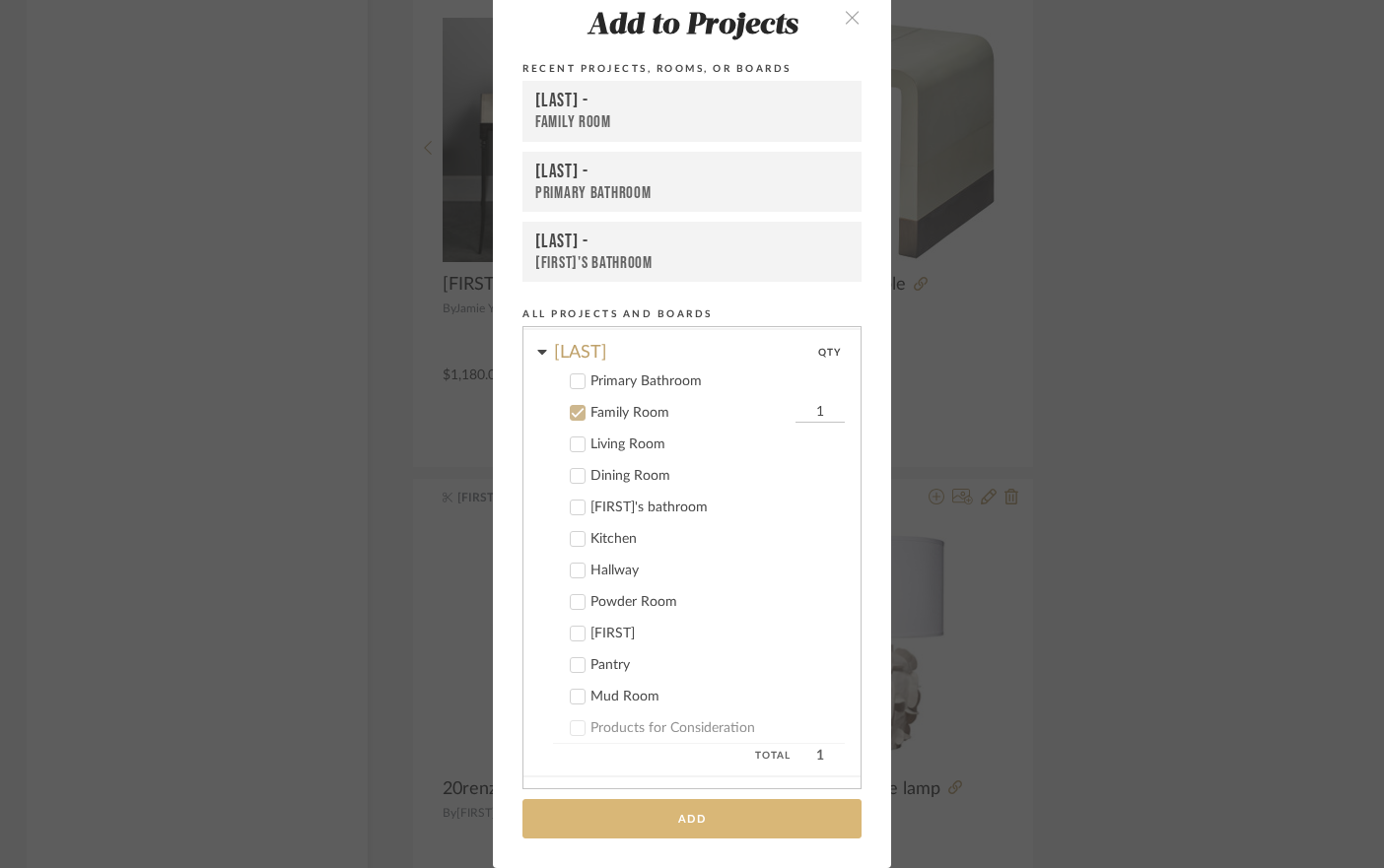 click on "Add" at bounding box center [692, 819] 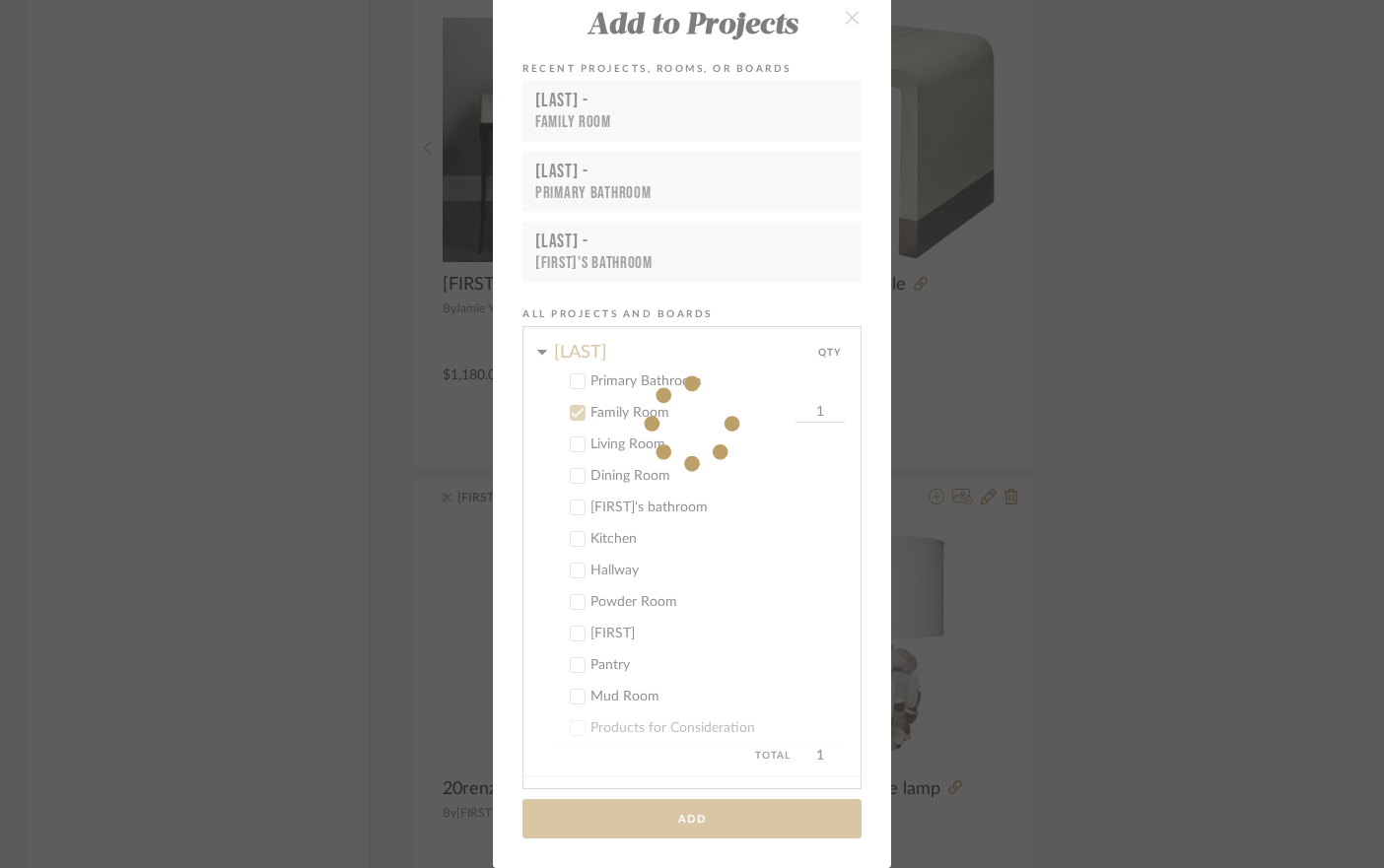 click on "Add to Projects Recent Projects, Rooms, or Boards [LAST] - Family Room [LAST] - Primary Bathroom [LAST] - [LAST]'s bathroom All Projects and Boards  Projects   [LAST]   [LAST]   [LAST]  QTY  Primary Bathroom   Family Room  1  Living Room   Dining Room   [LAST]'s bathroom   Kitchen   Hallway   Powder Room   [LAST]   Pantry   Mud Room   Products for Consideration  Total 1  [CITY], [STATE]   [CITY], [STATE]   + CREATE NEW PROJECT   Inspiration Board   Bathroom   Bedroom   Dining Room   Kitchen   Living Room  + Create New Board...  Add" at bounding box center [692, 434] 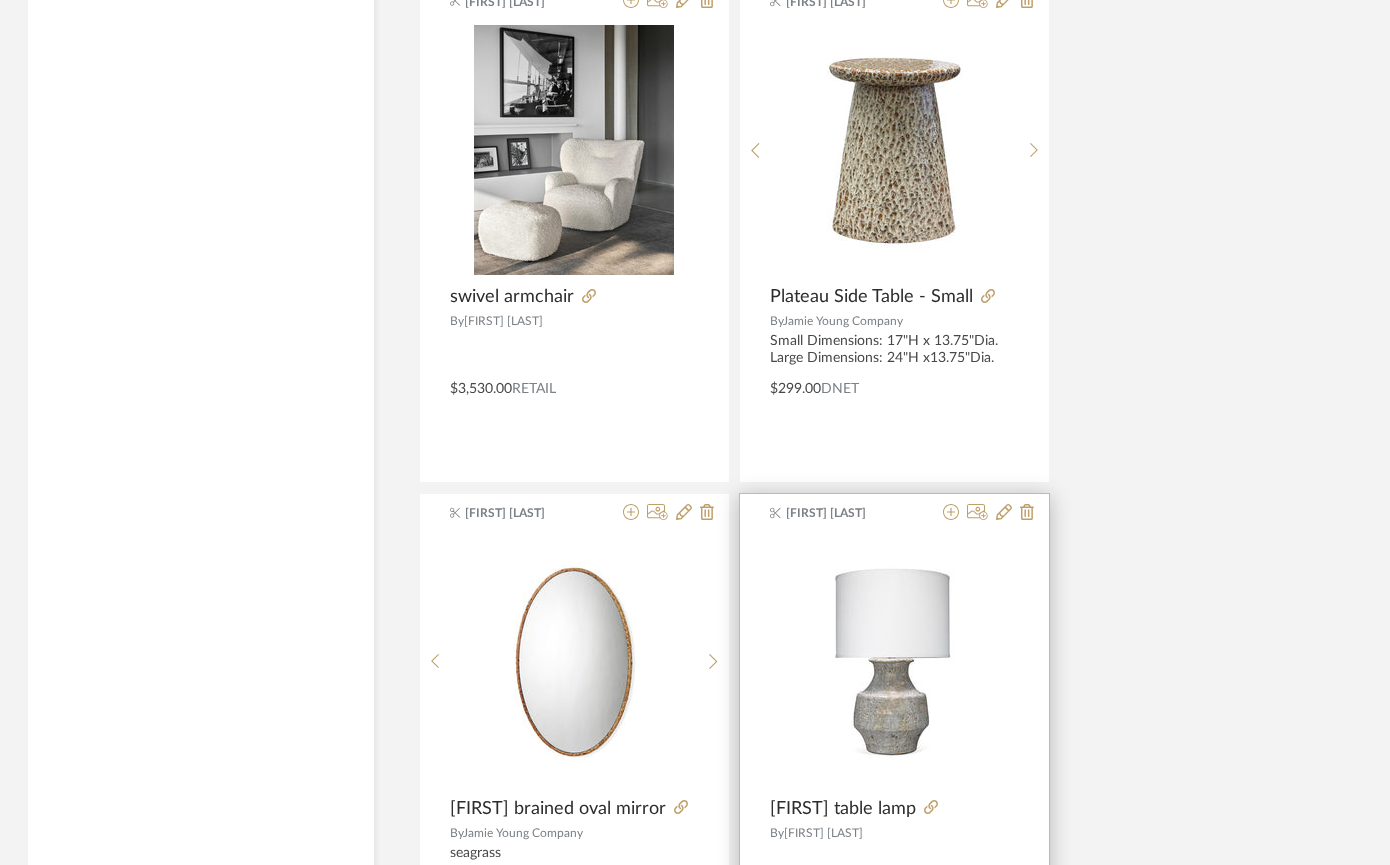 scroll, scrollTop: 7781, scrollLeft: 44, axis: both 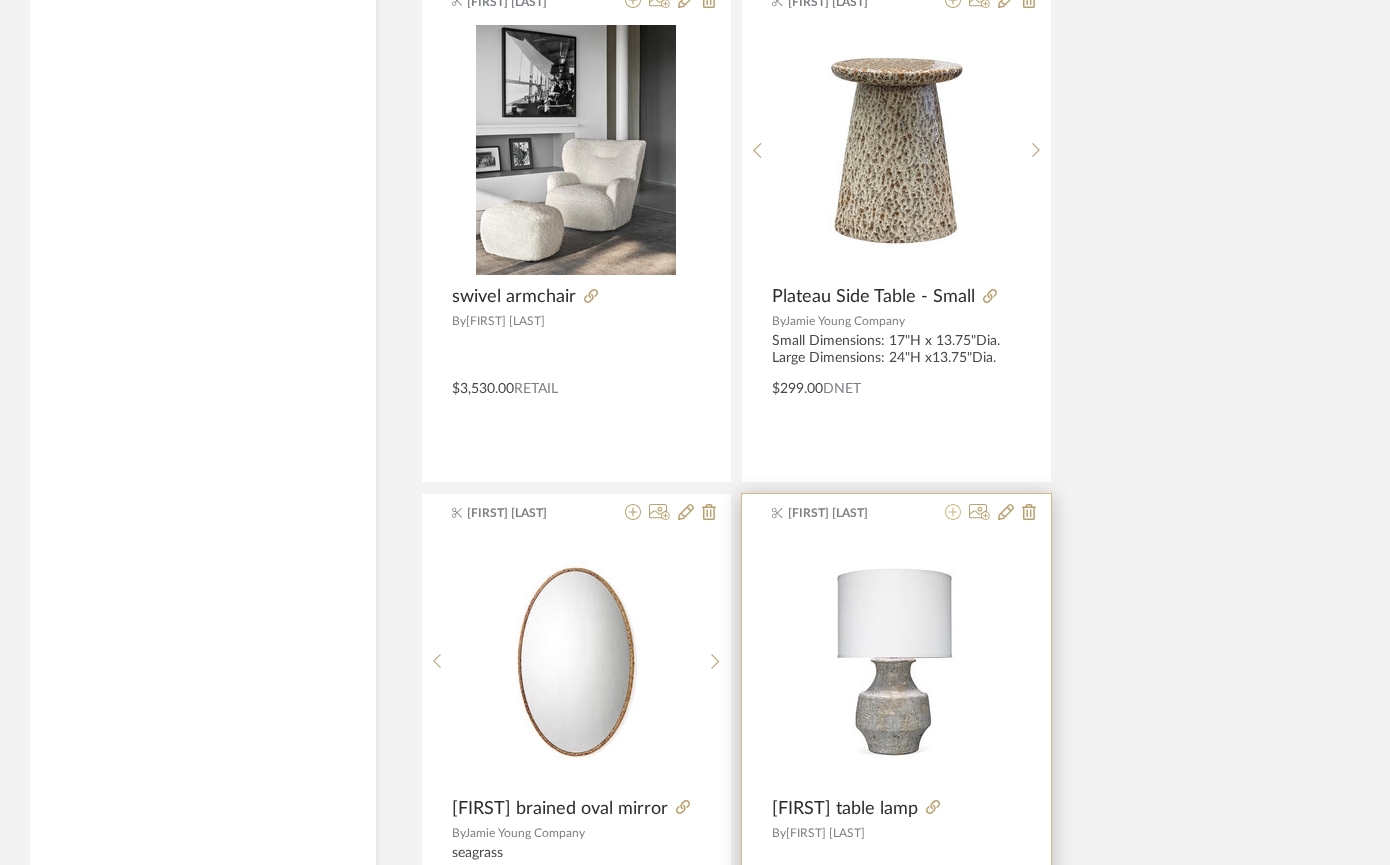 click 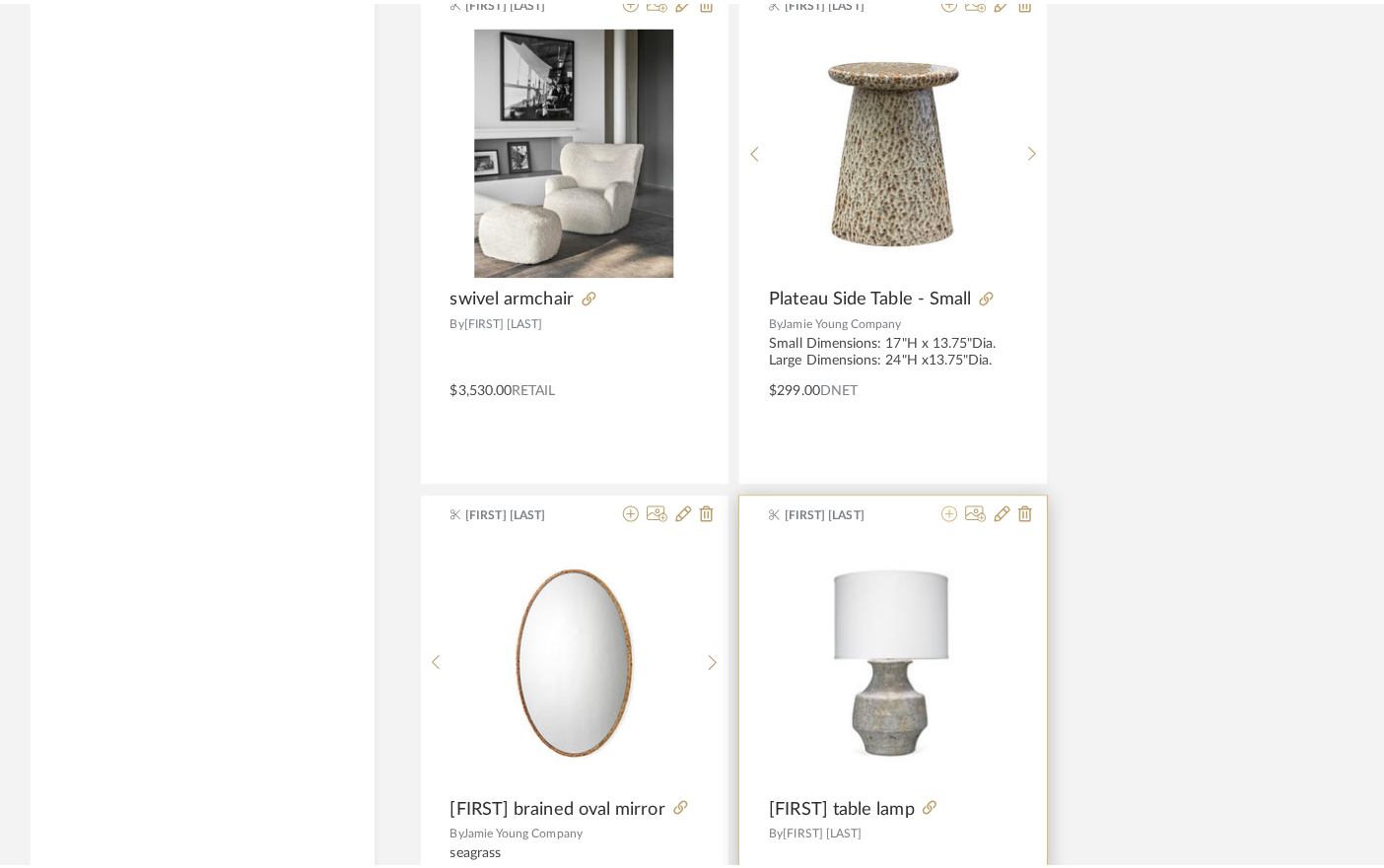 scroll, scrollTop: 0, scrollLeft: 0, axis: both 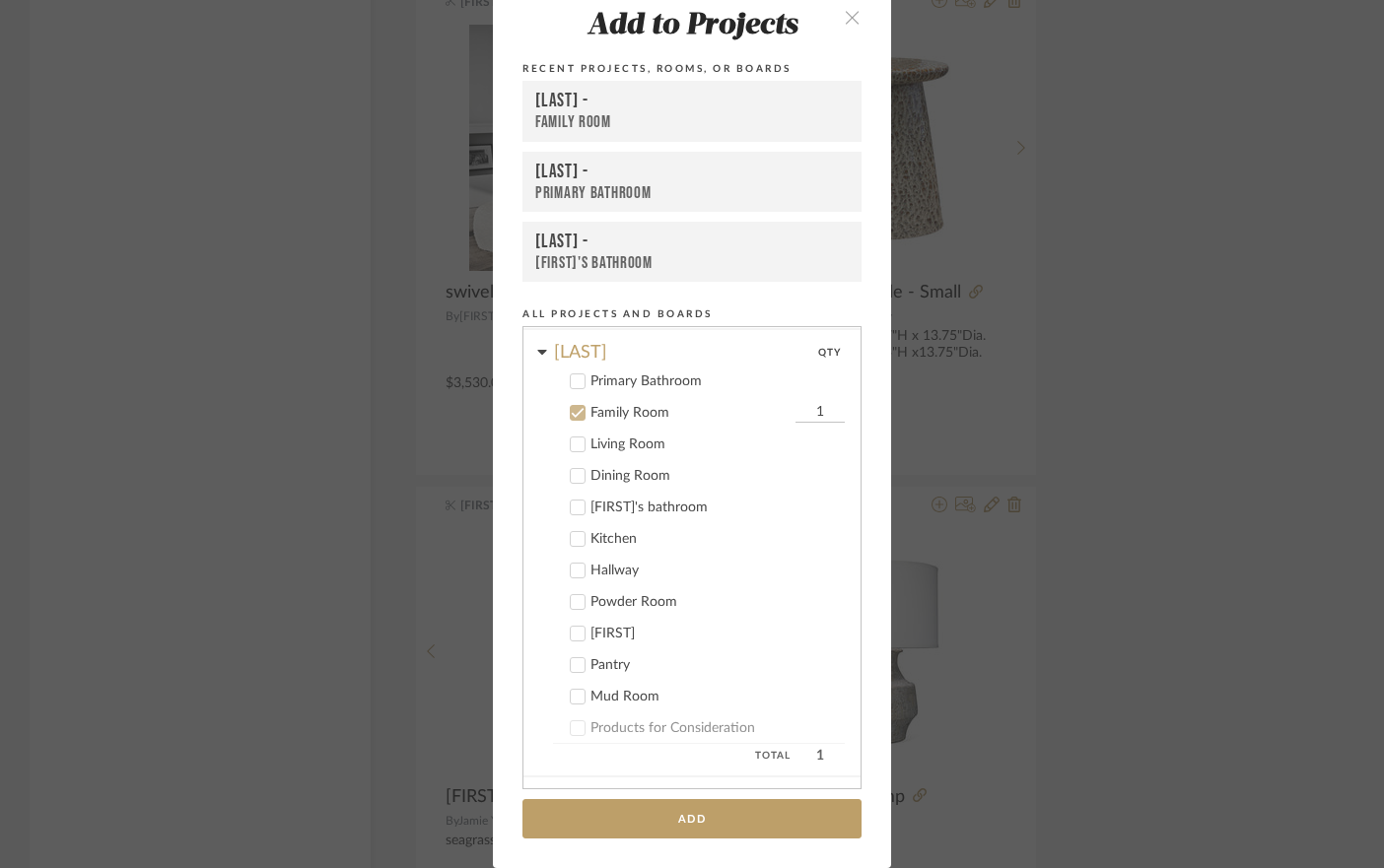 click at bounding box center [578, 413] 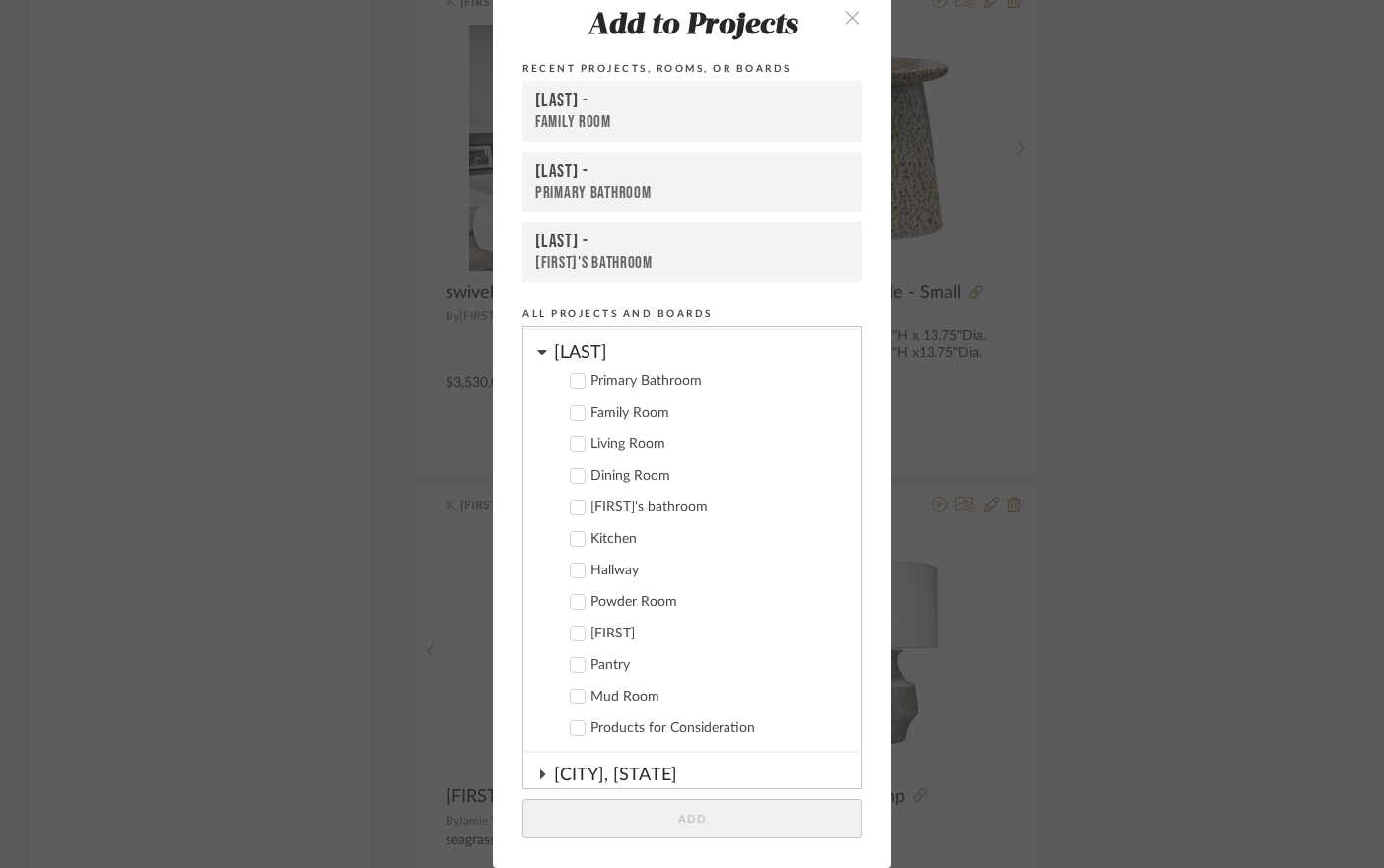 scroll, scrollTop: 0, scrollLeft: 0, axis: both 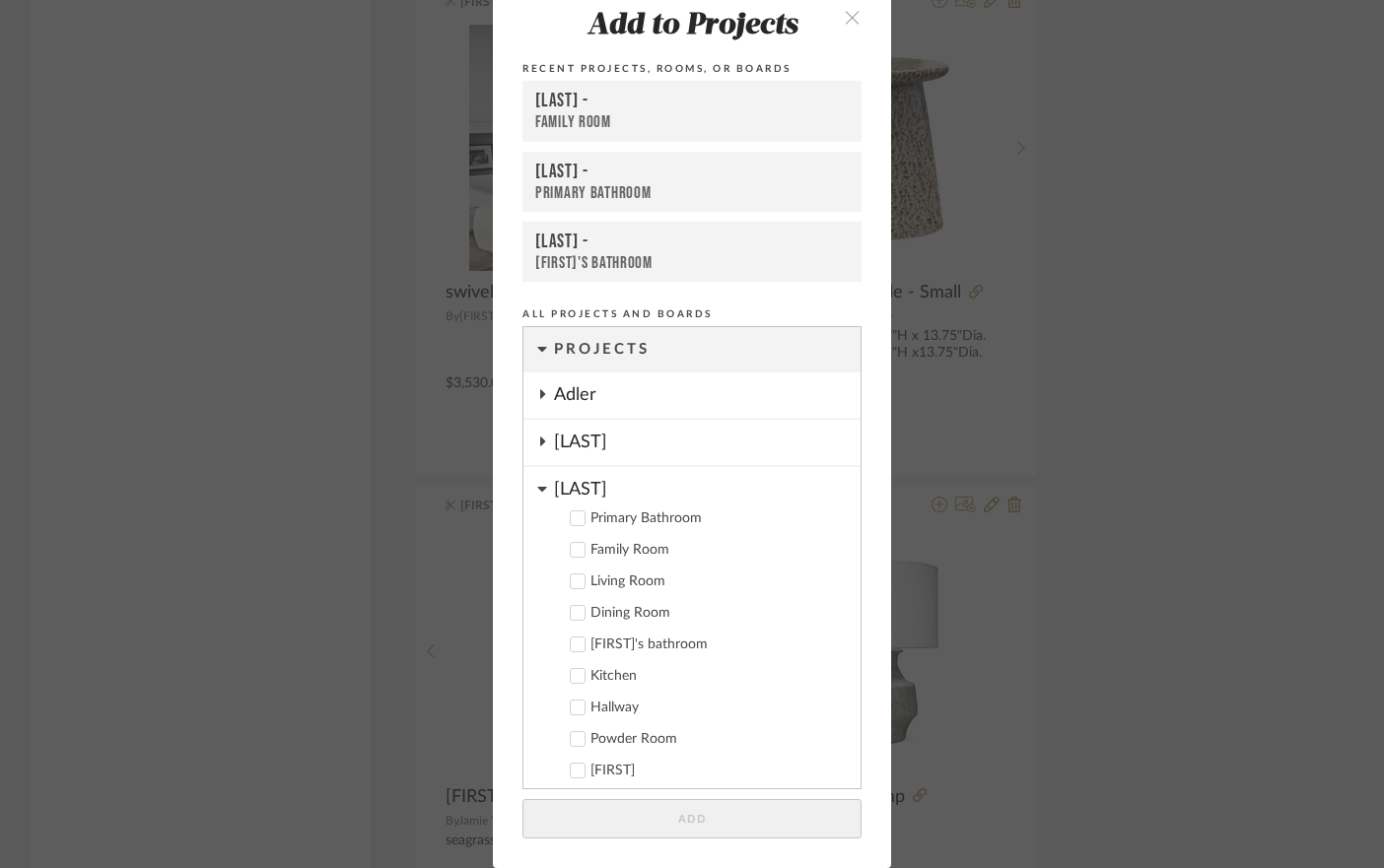 click on "[LAST]" at bounding box center (707, 442) 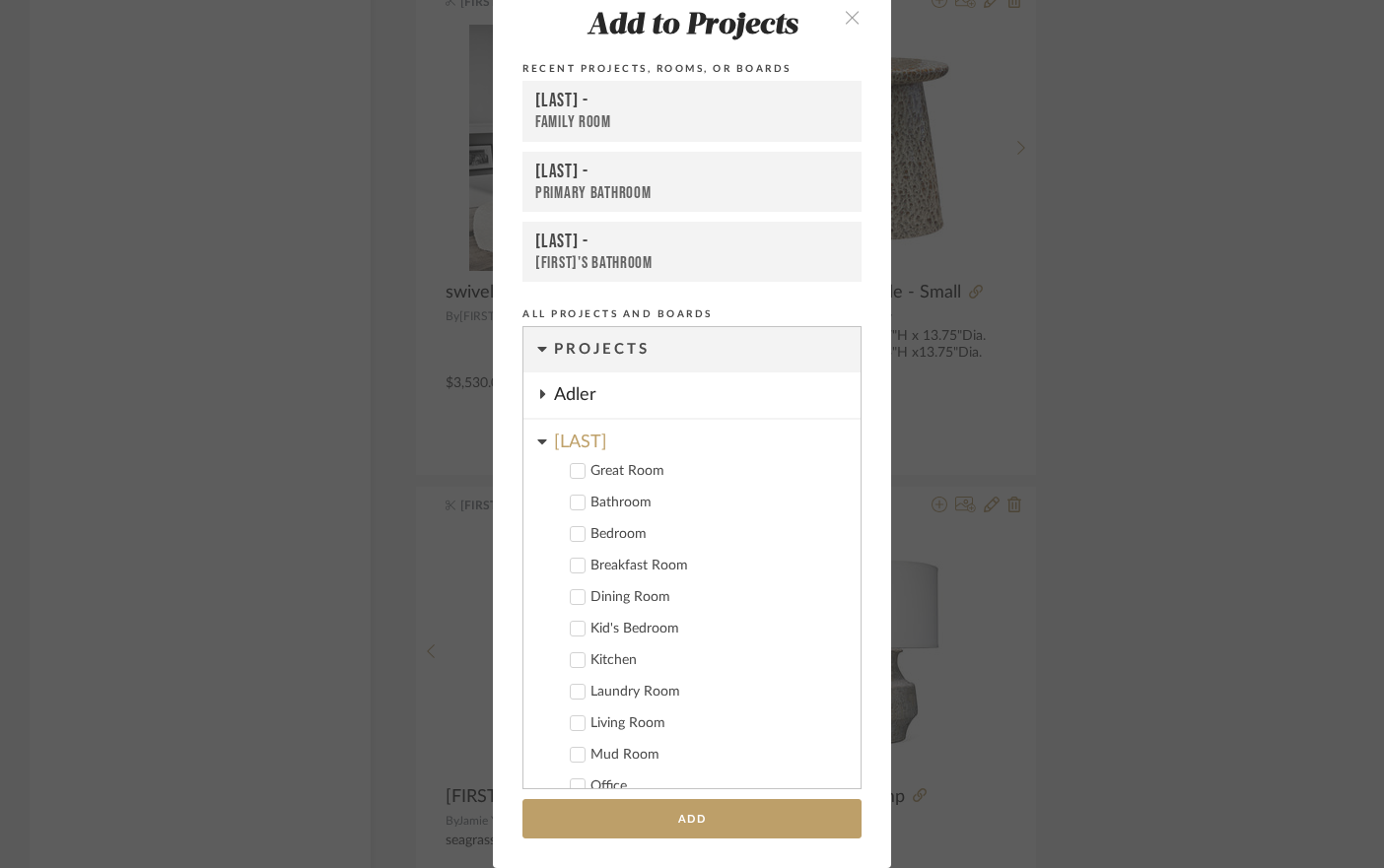 click 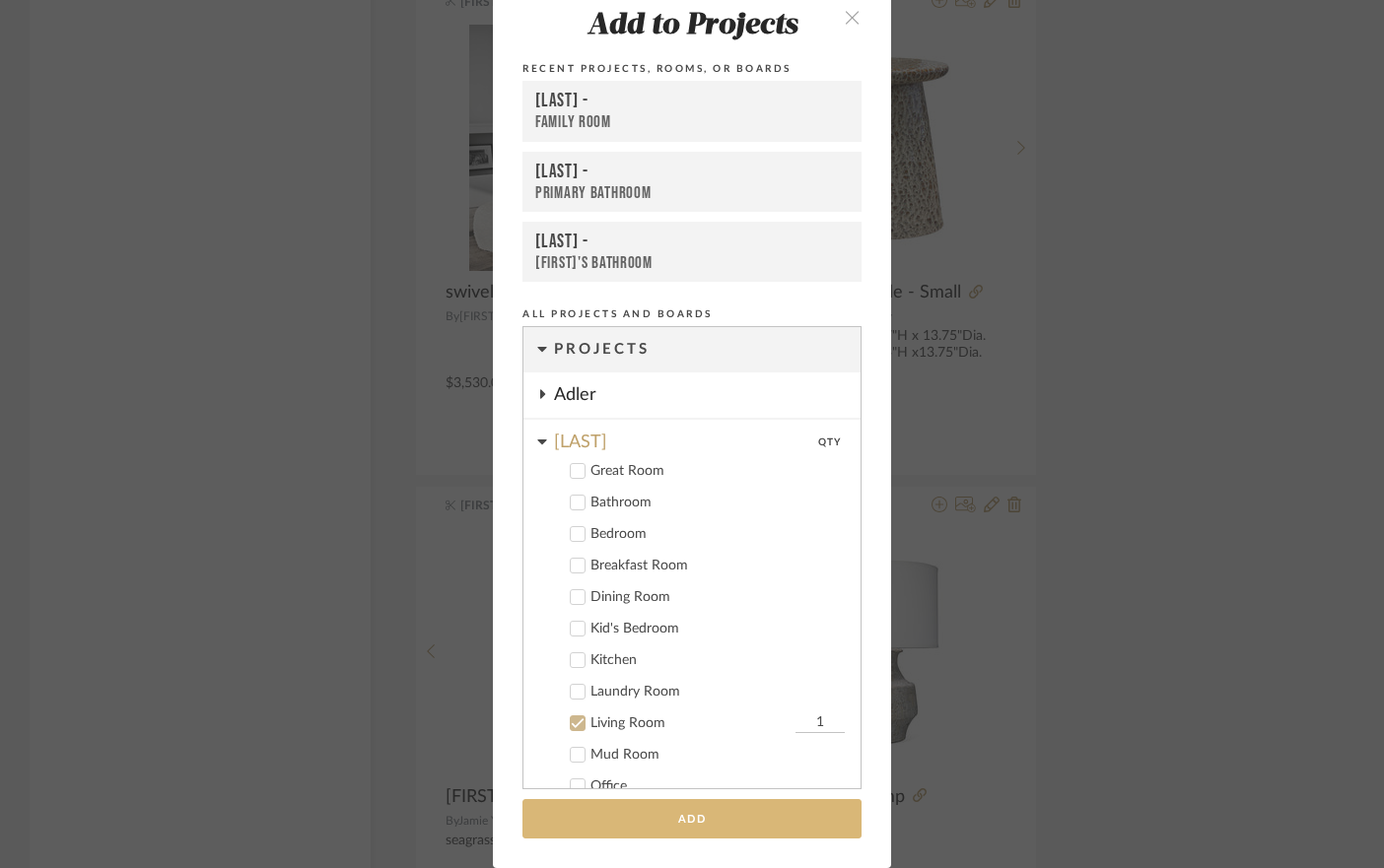 click on "Add" at bounding box center (692, 819) 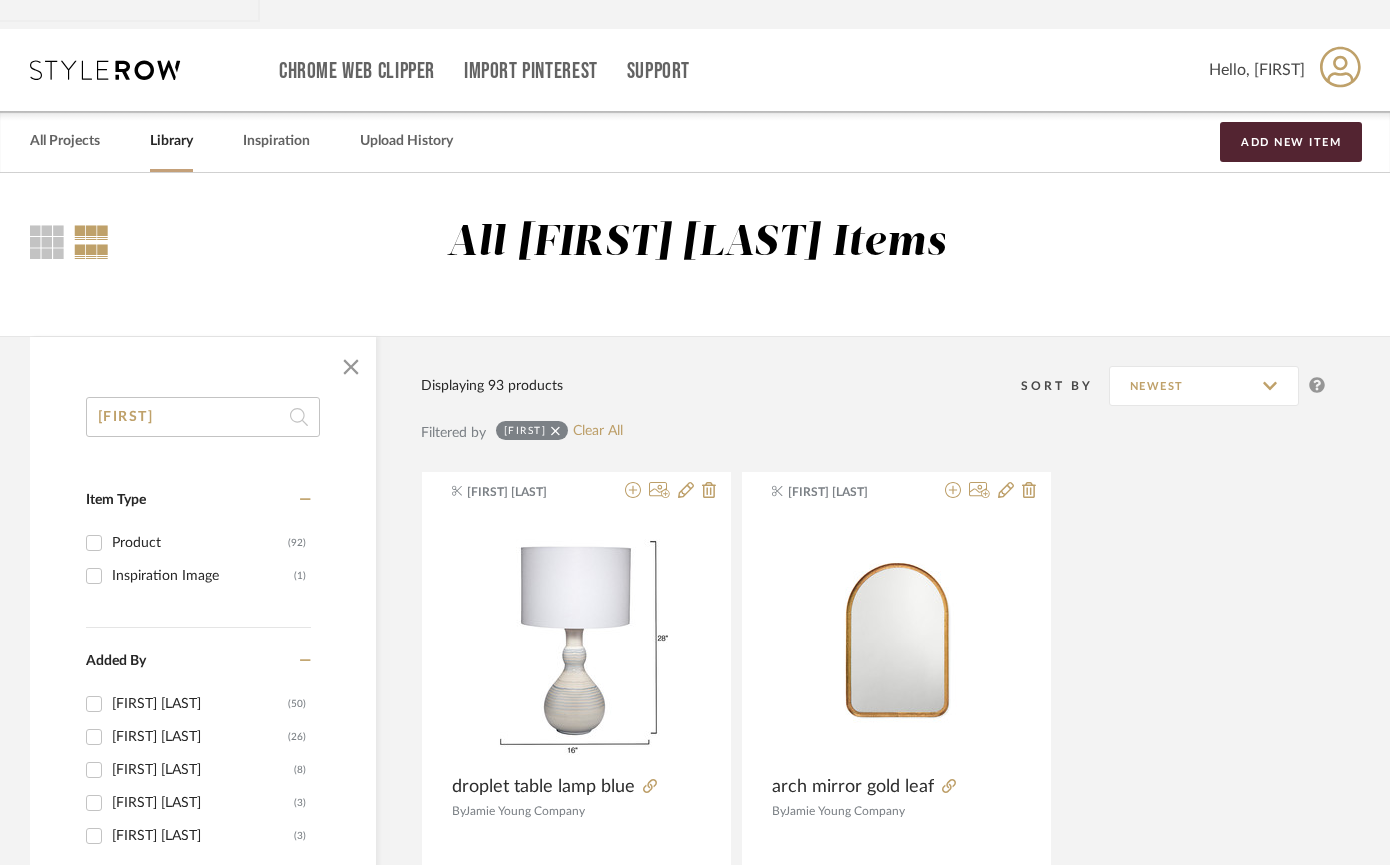 scroll, scrollTop: 0, scrollLeft: 44, axis: horizontal 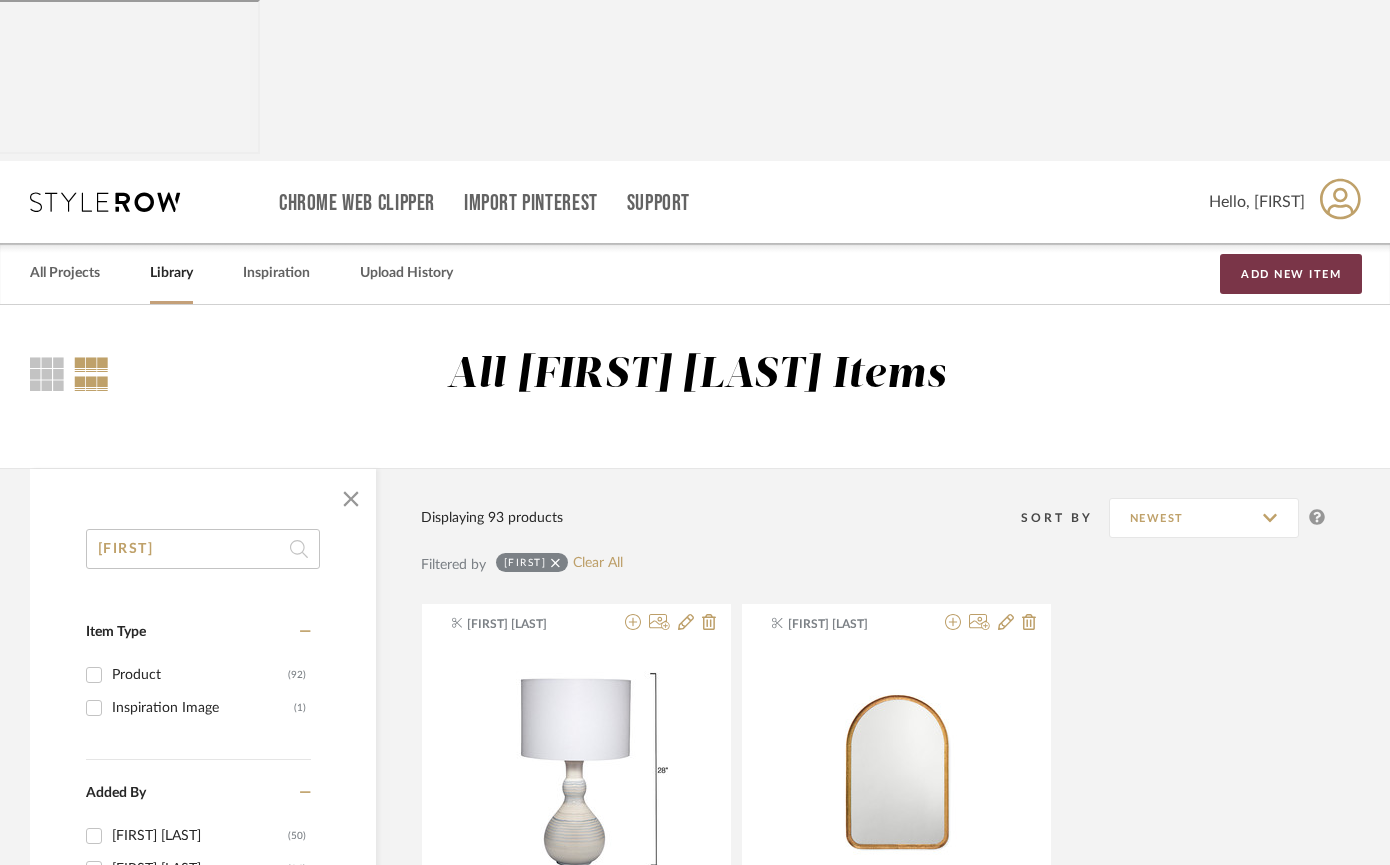 click on "Add New Item" at bounding box center (1291, 274) 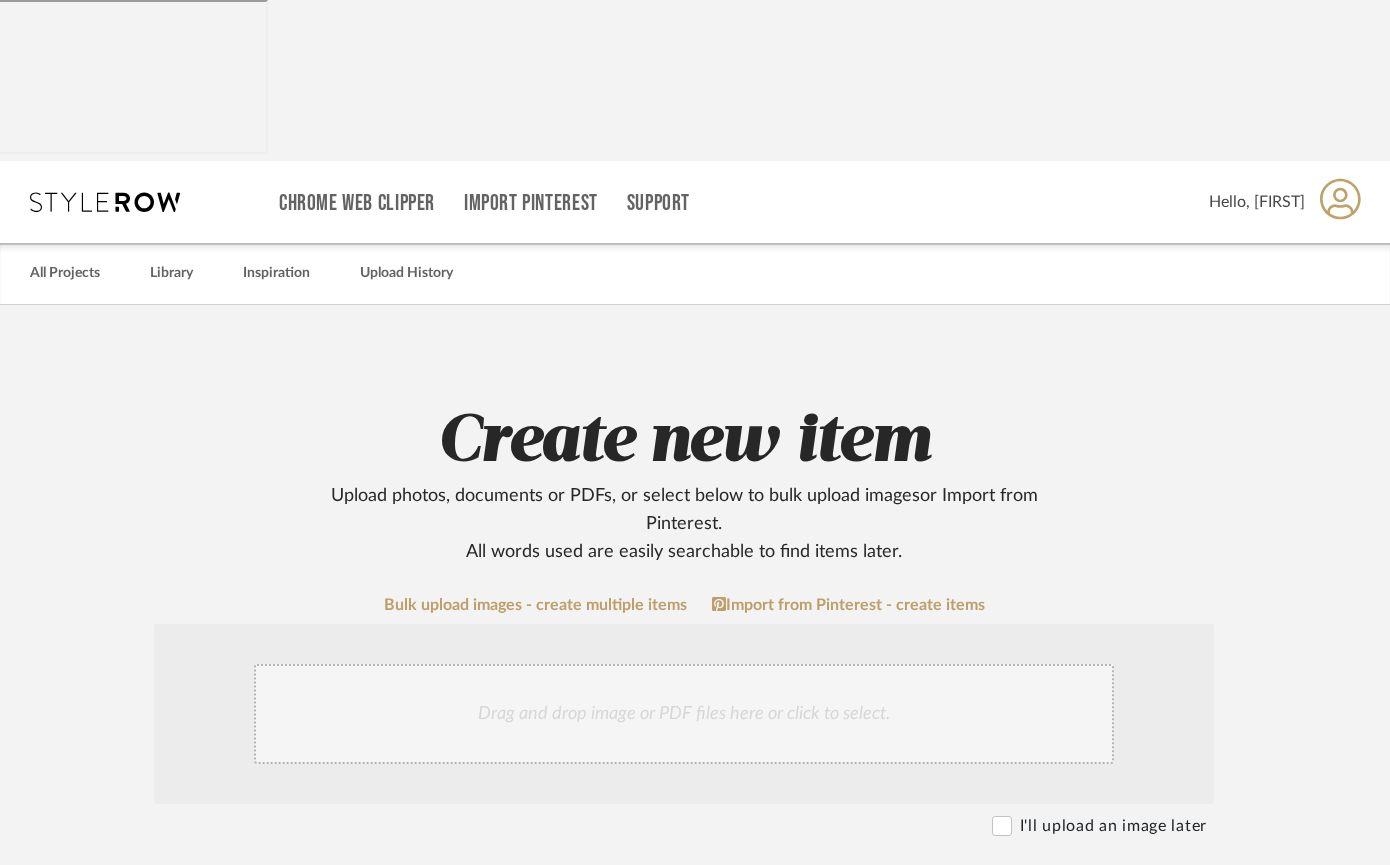 click on "Drag and drop image or PDF files here or click to select." 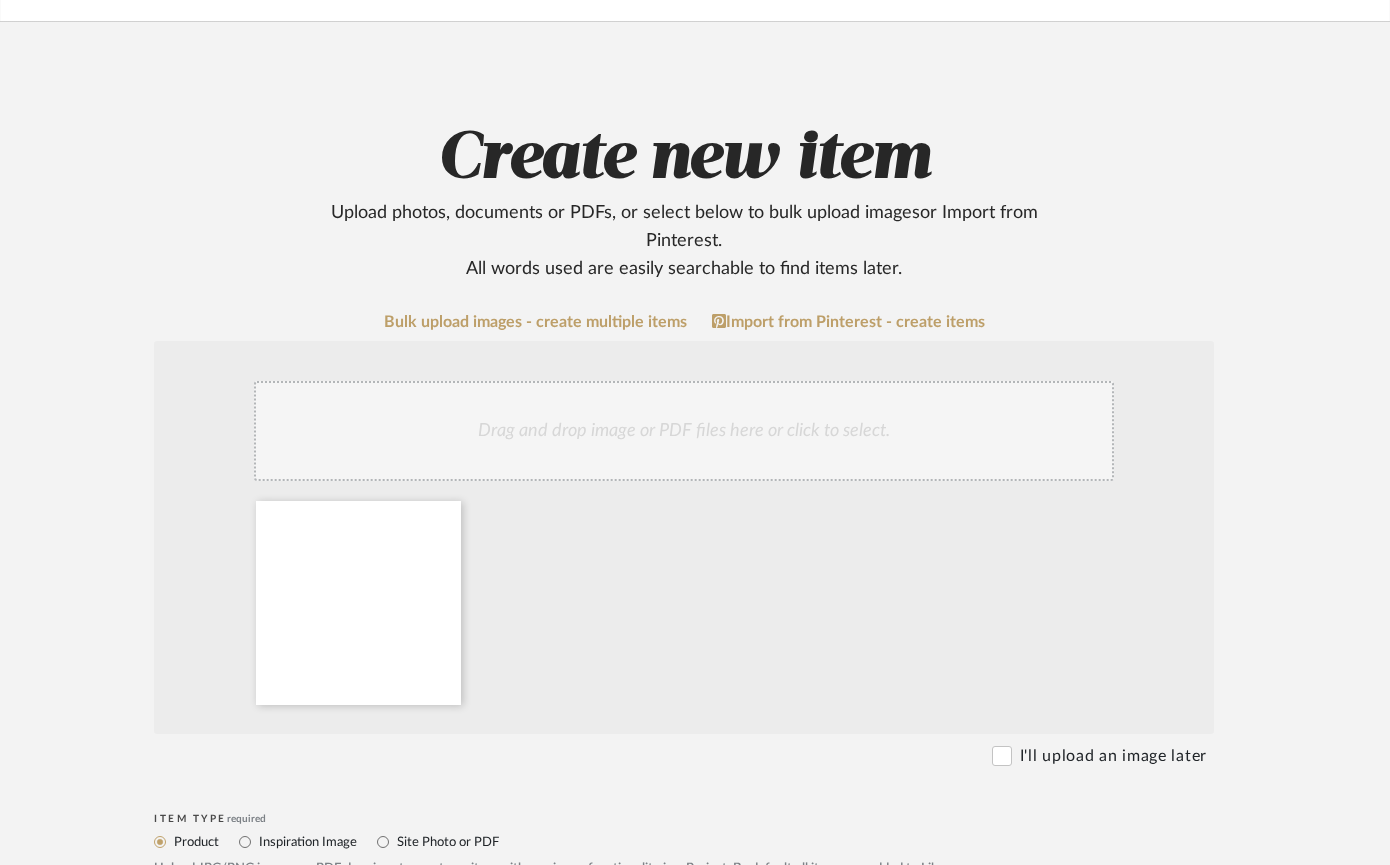 scroll, scrollTop: 283, scrollLeft: 37, axis: both 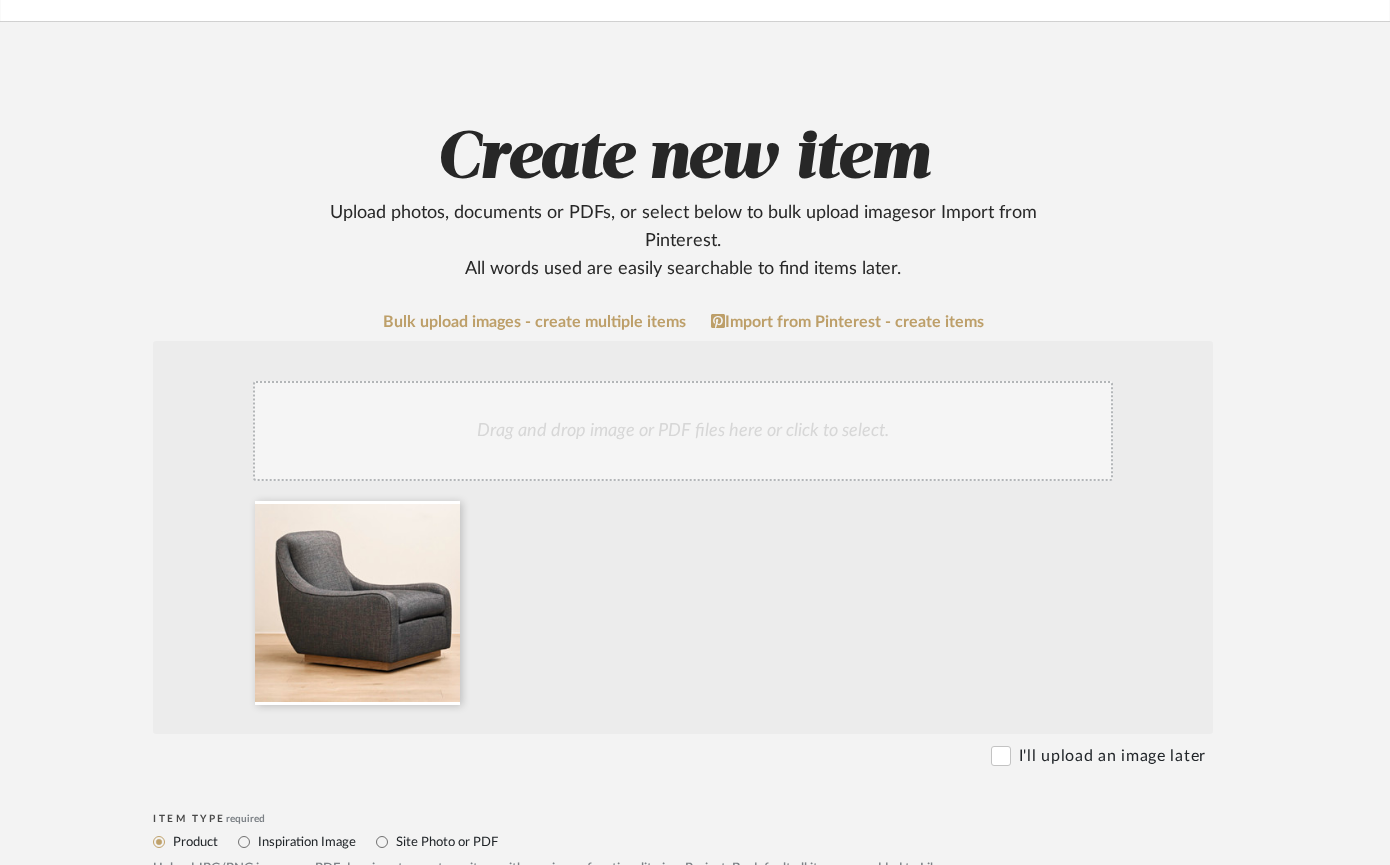 click 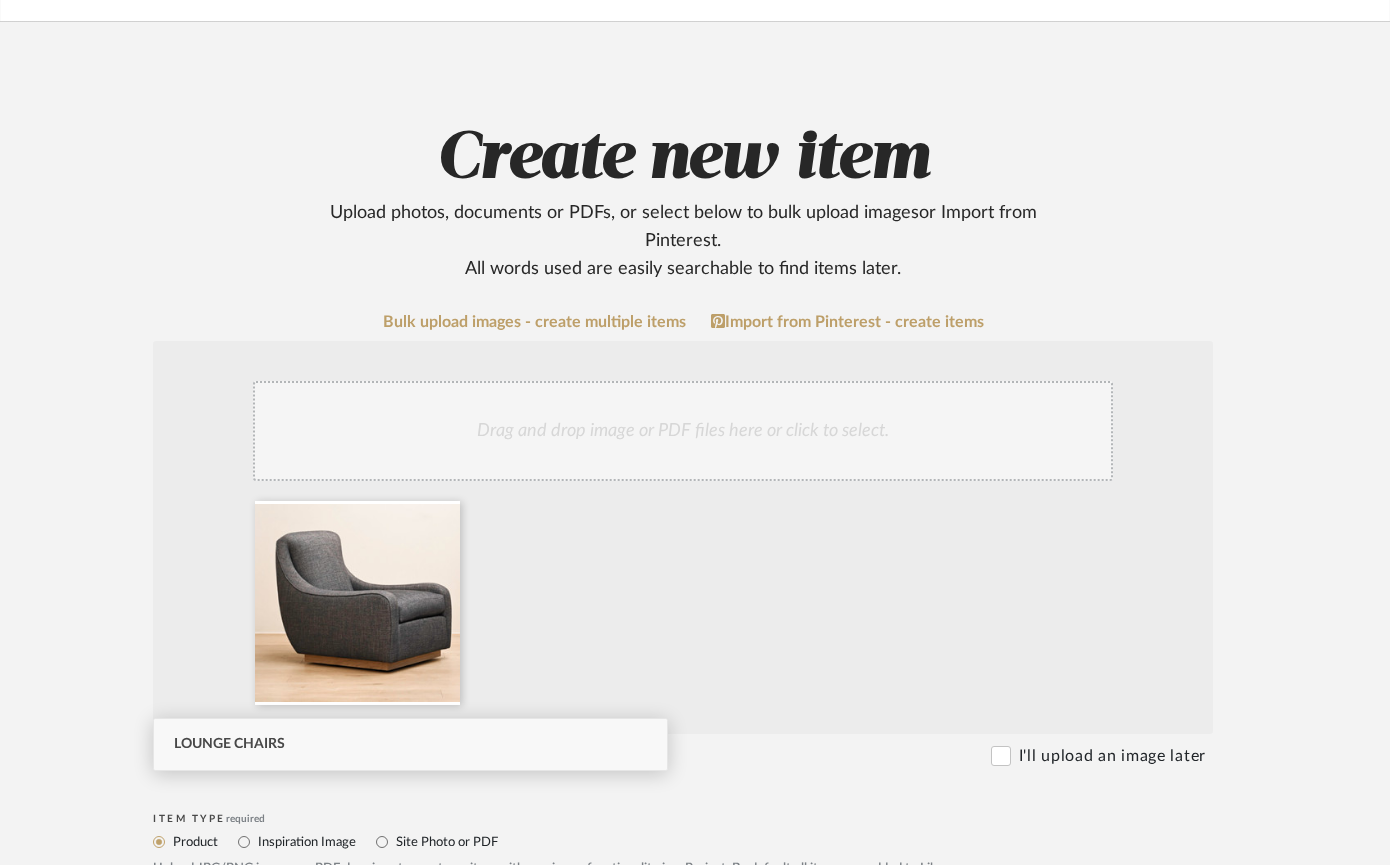 click on "Lounge Chairs" at bounding box center [410, 744] 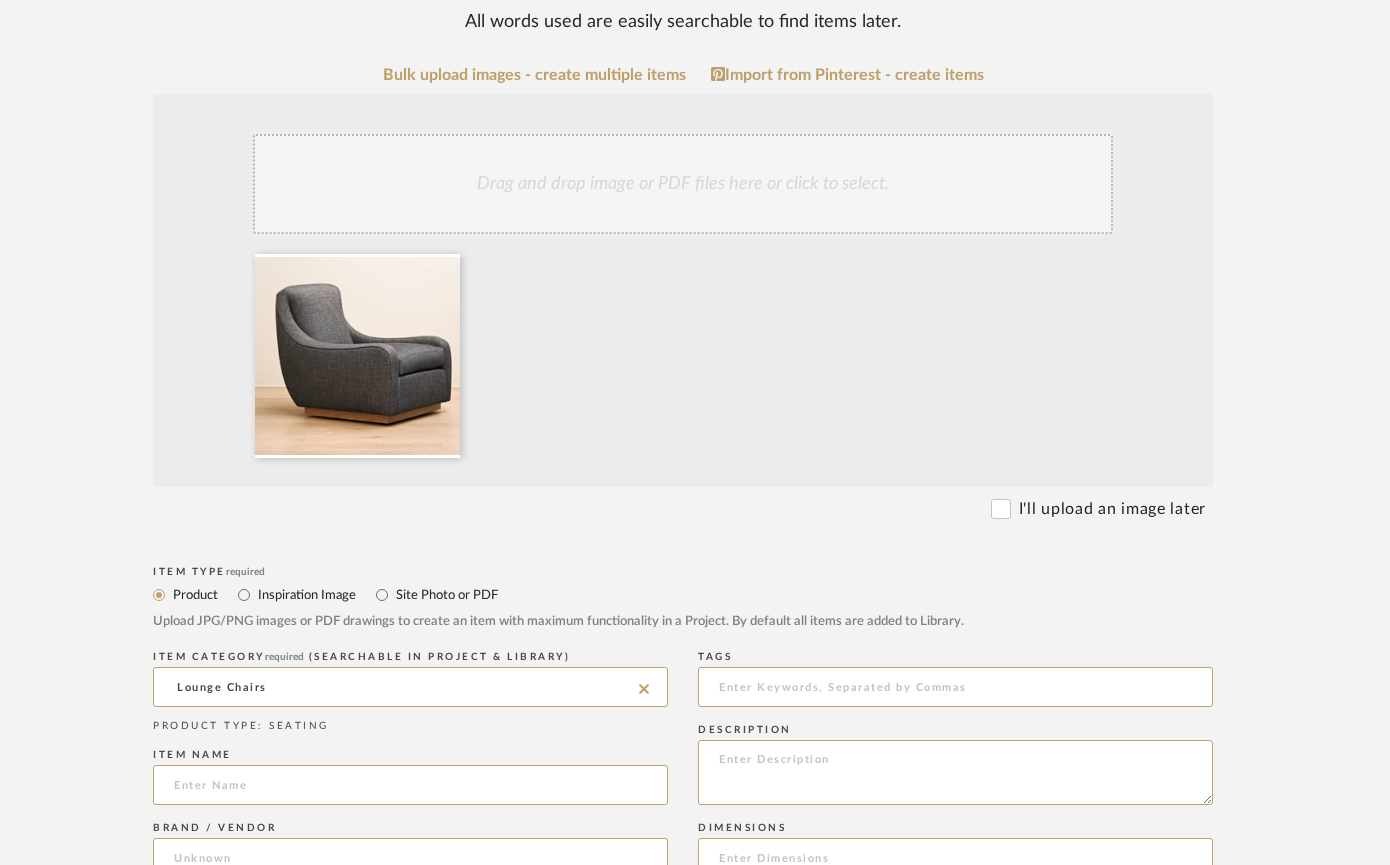 scroll, scrollTop: 537, scrollLeft: 37, axis: both 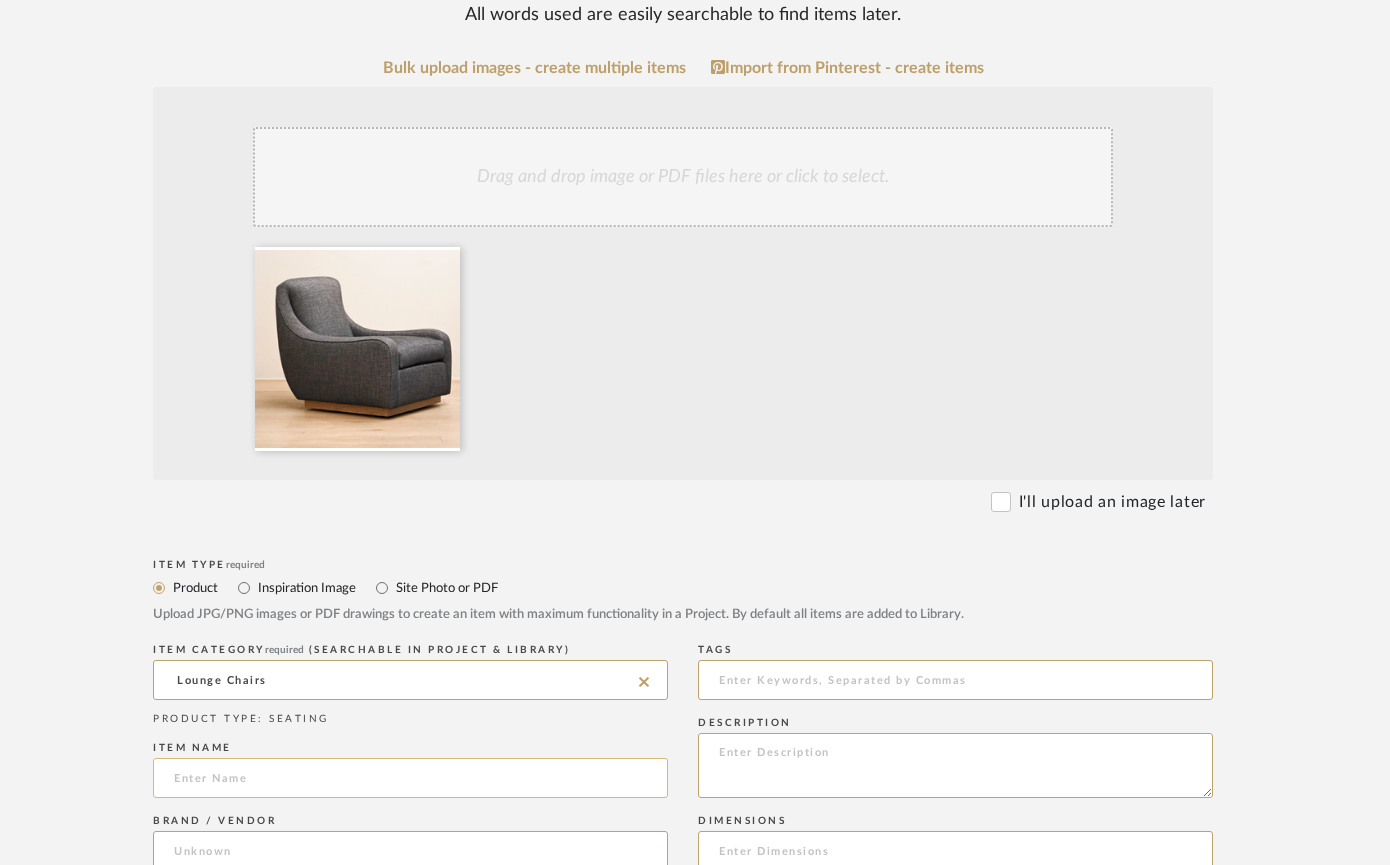 click 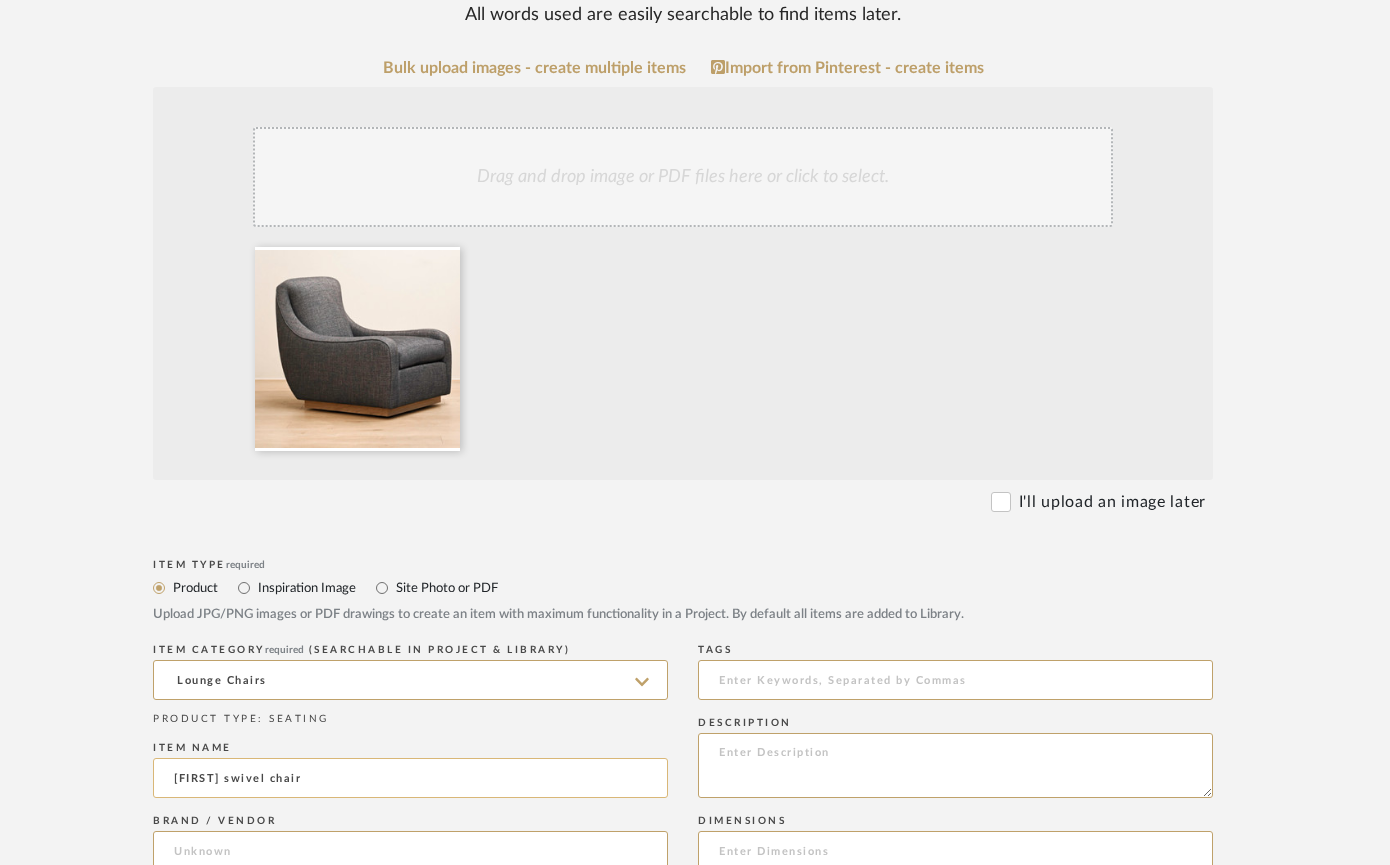 type on "[FIRST] swivel chair" 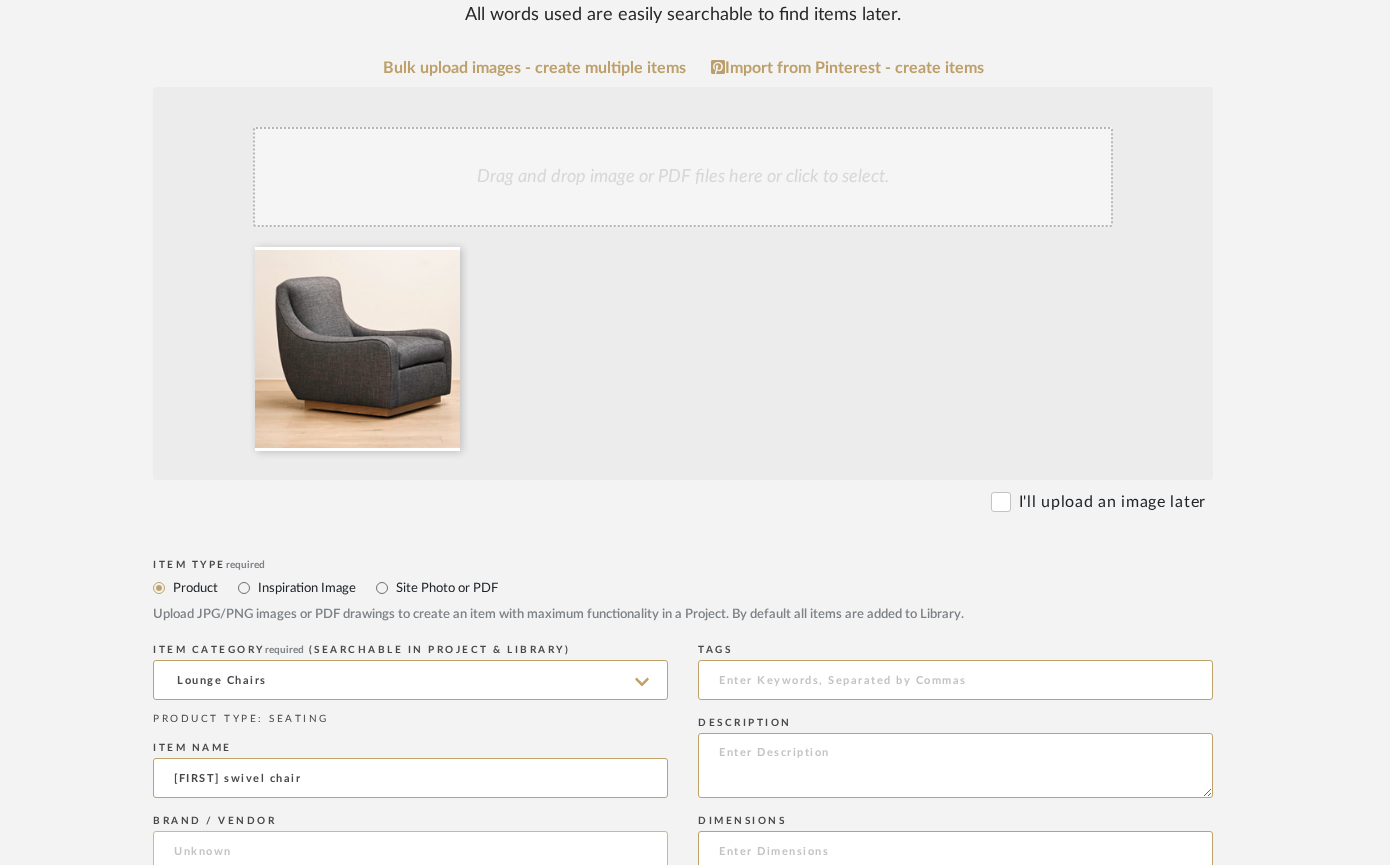 click 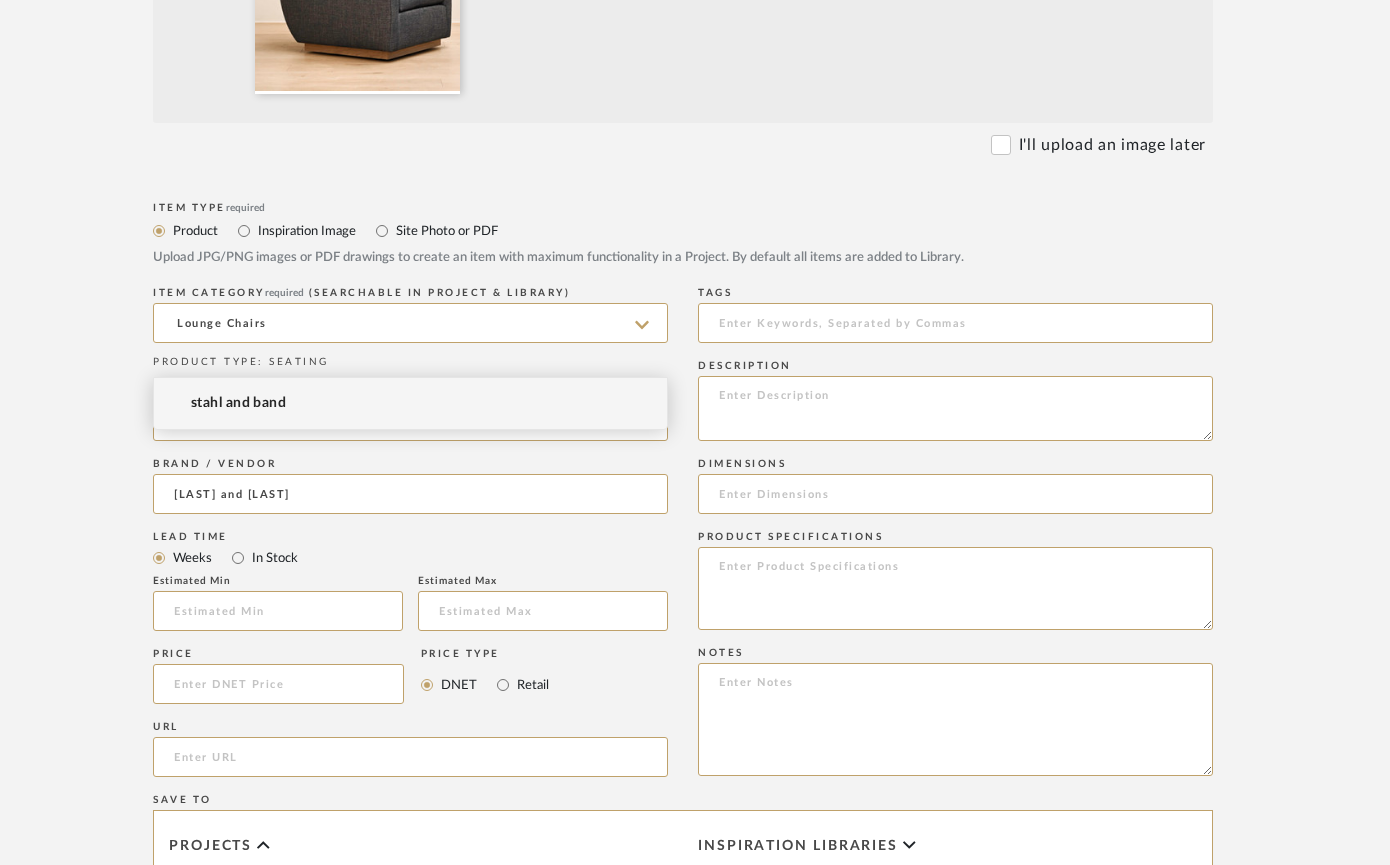 scroll, scrollTop: 904, scrollLeft: 37, axis: both 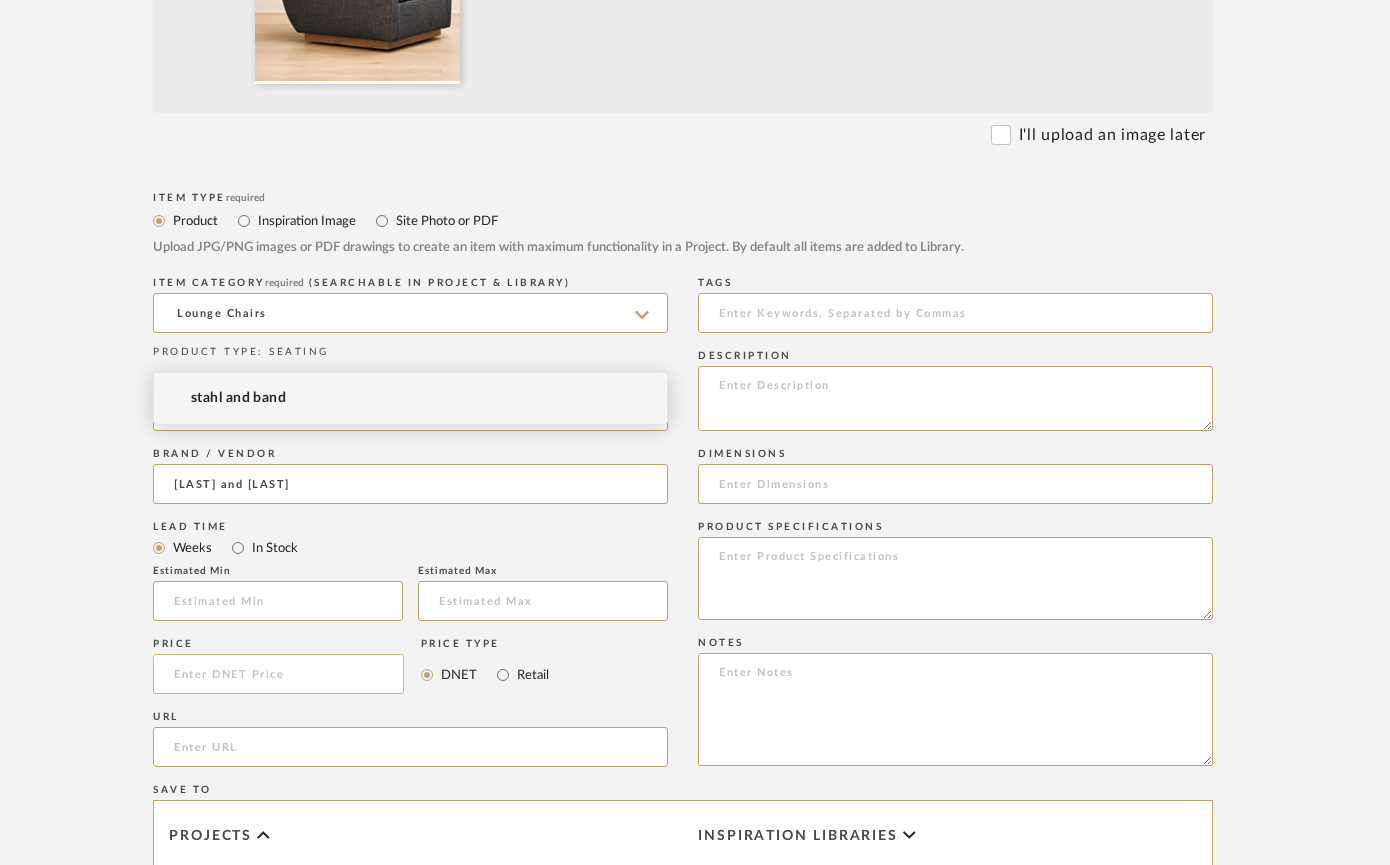 type on "[LAST] and [LAST]" 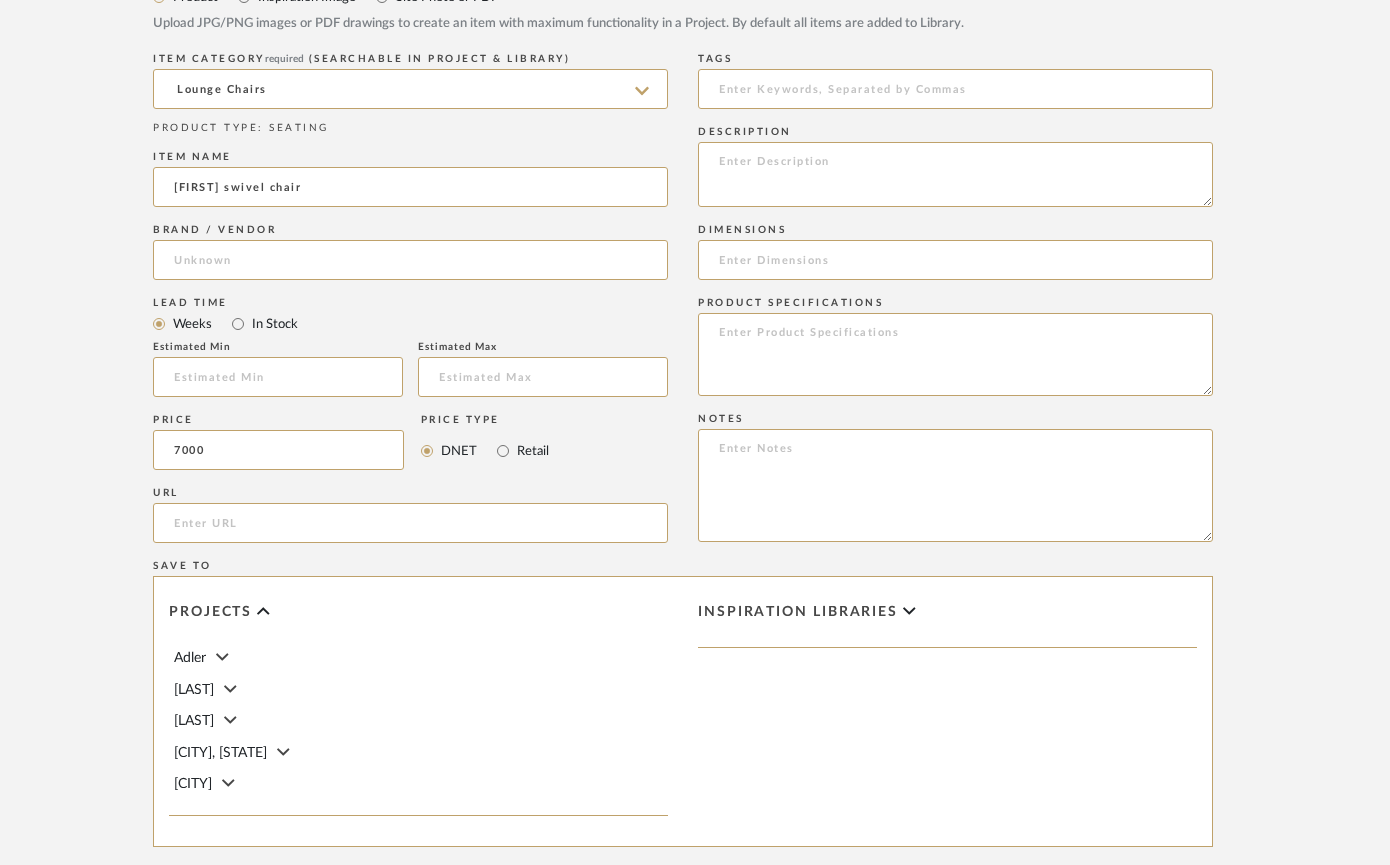 scroll, scrollTop: 1136, scrollLeft: 37, axis: both 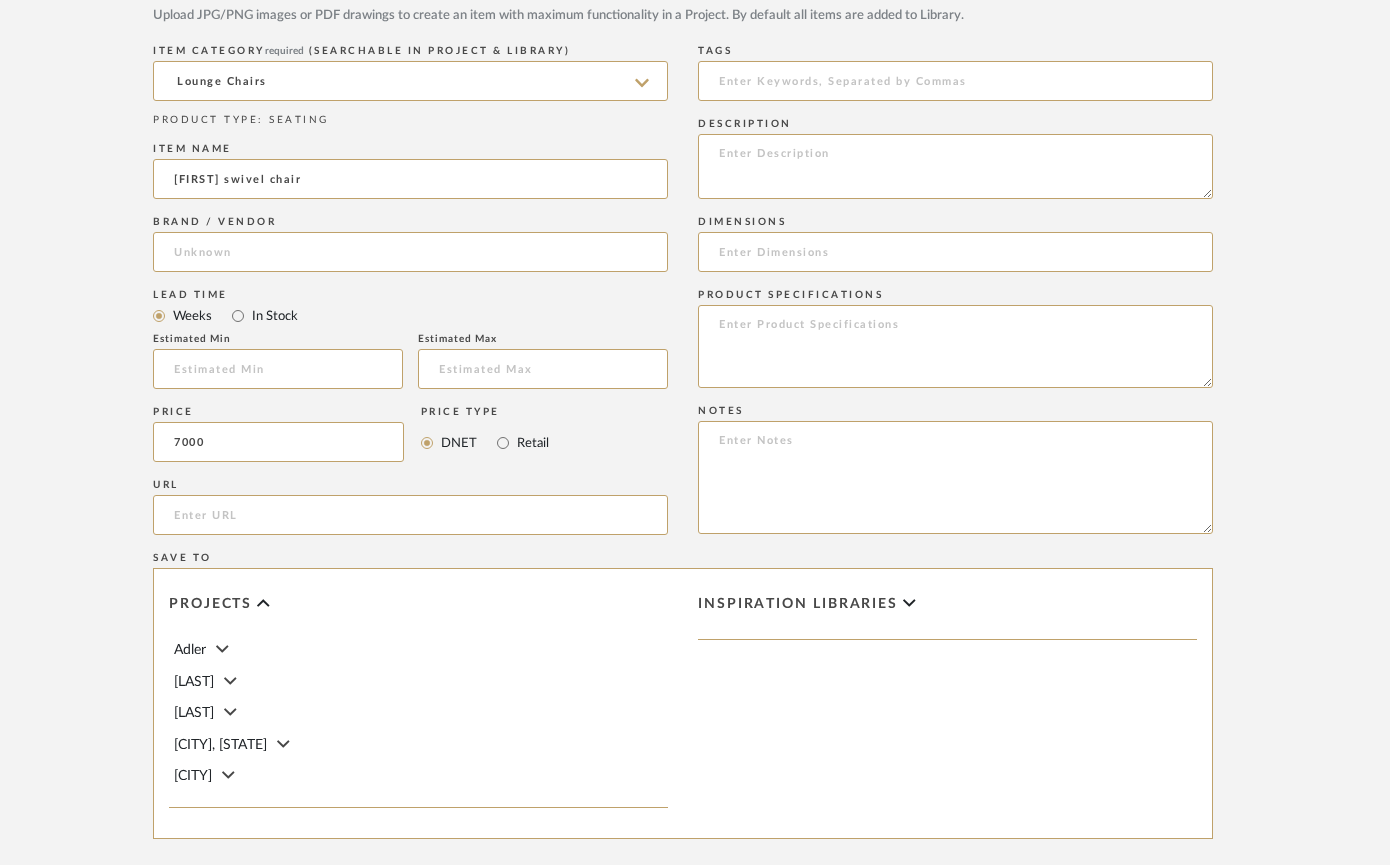 type on "$7,000.00" 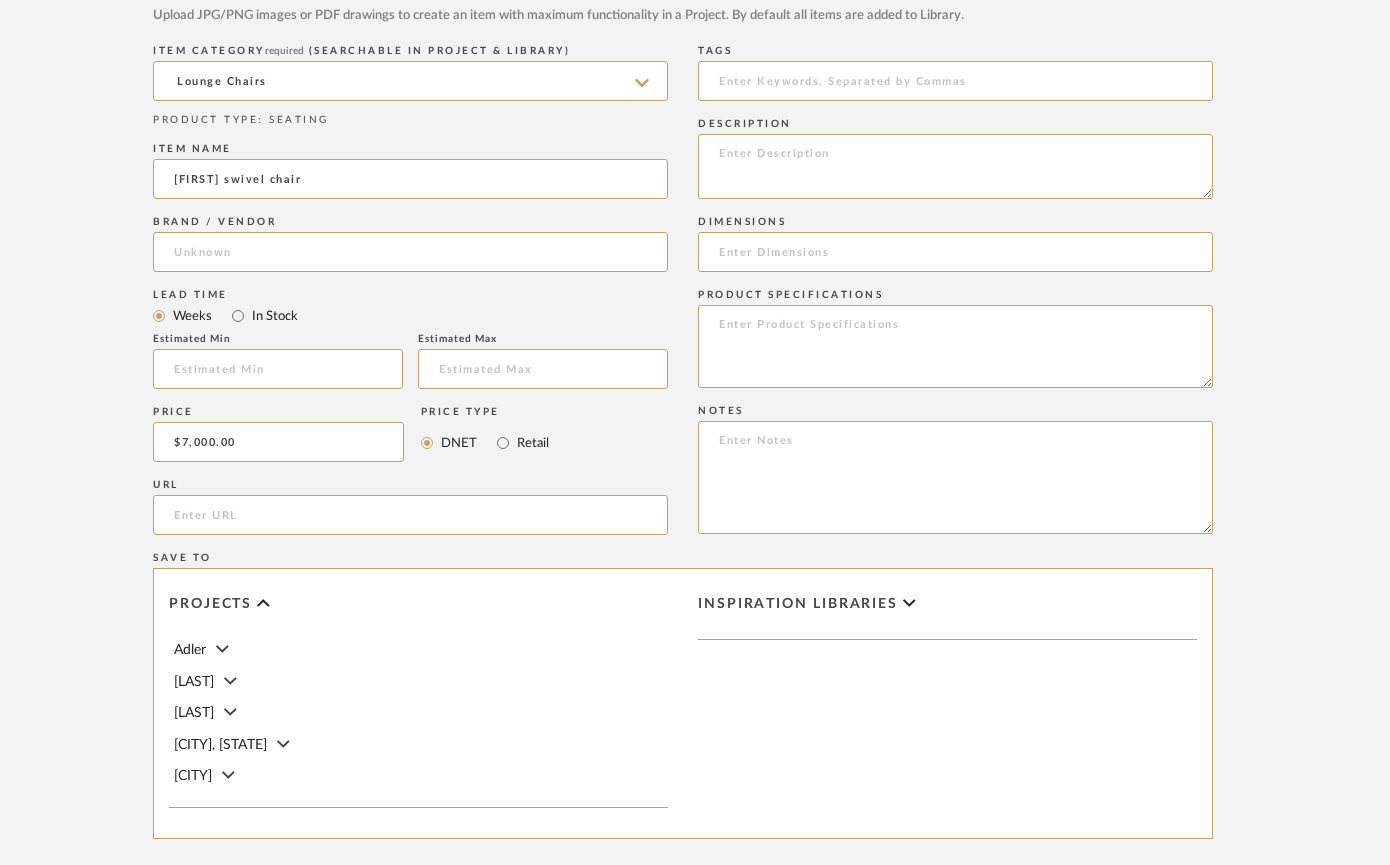 click on "[LAST]" 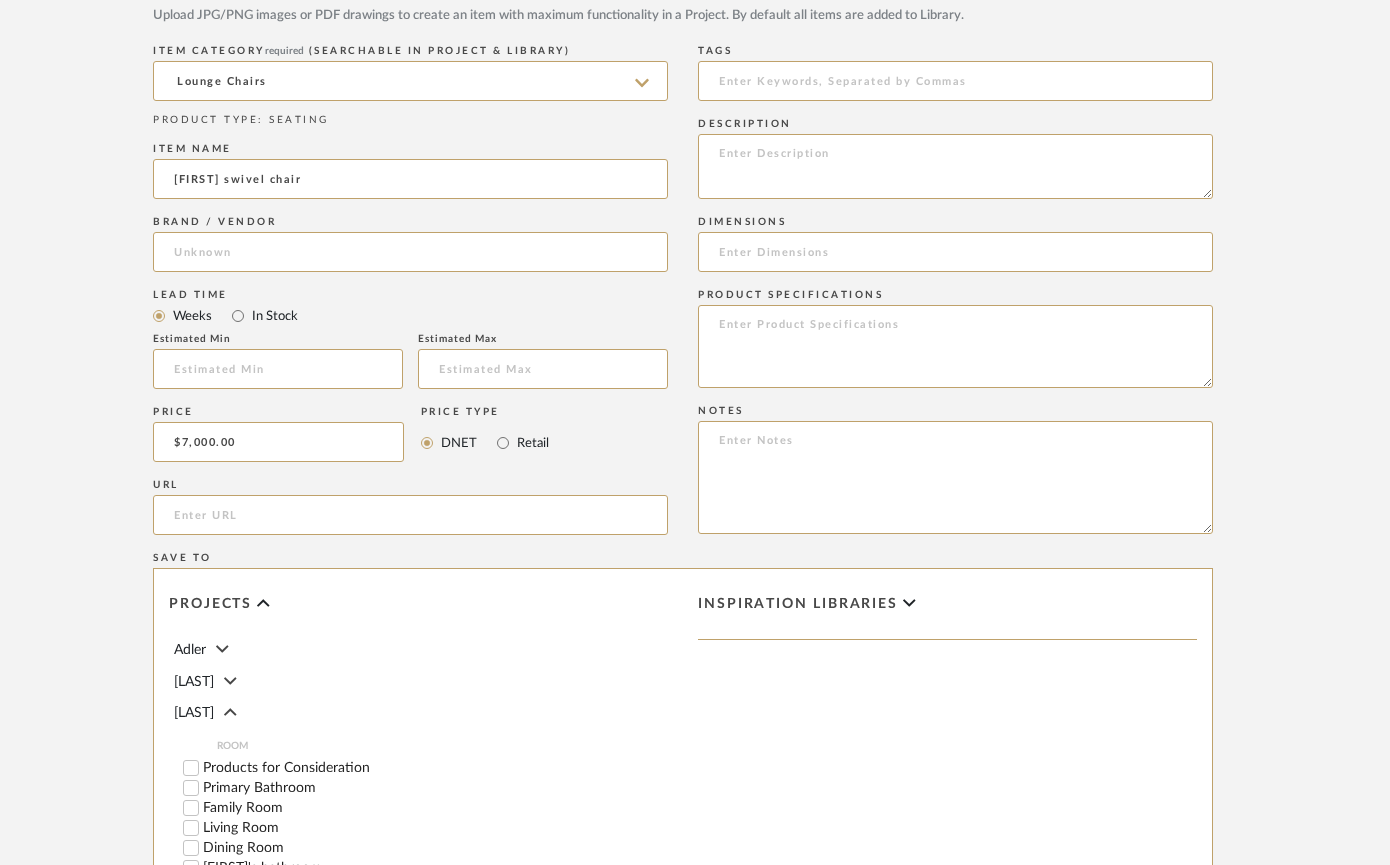 click on "Family Room" at bounding box center (191, 808) 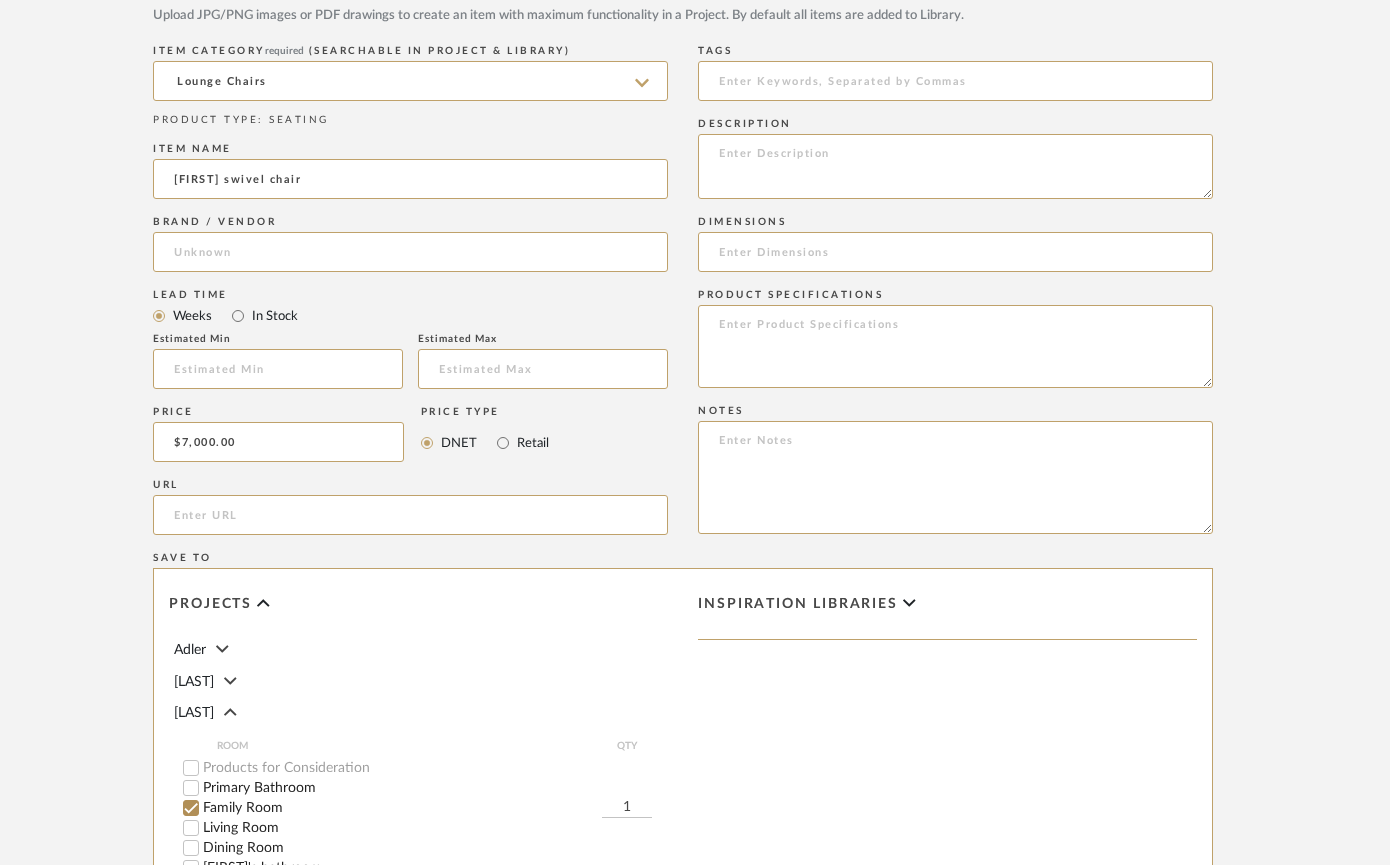 scroll, scrollTop: 128, scrollLeft: 0, axis: vertical 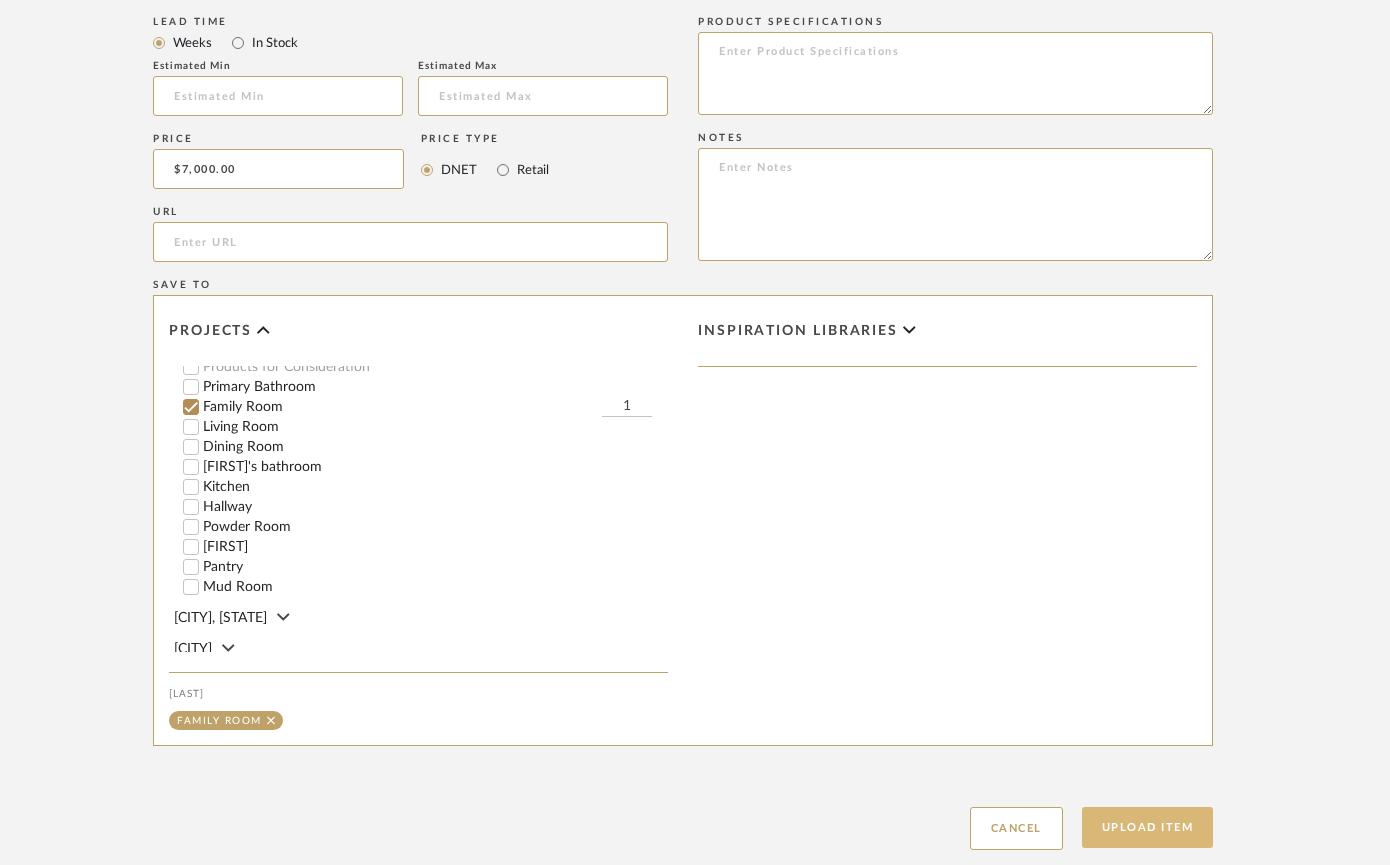 click on "Upload Item" 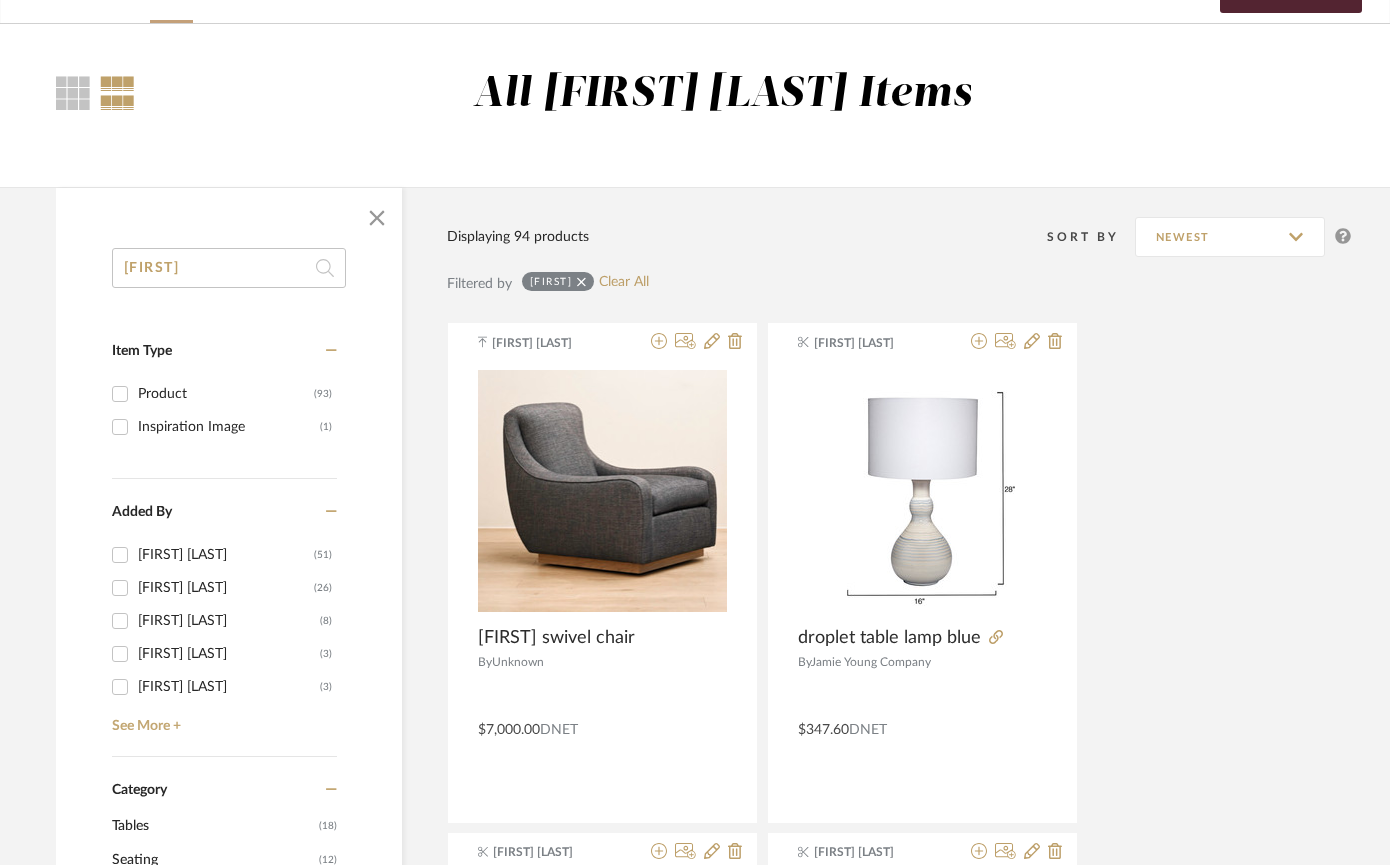 scroll, scrollTop: 286, scrollLeft: 18, axis: both 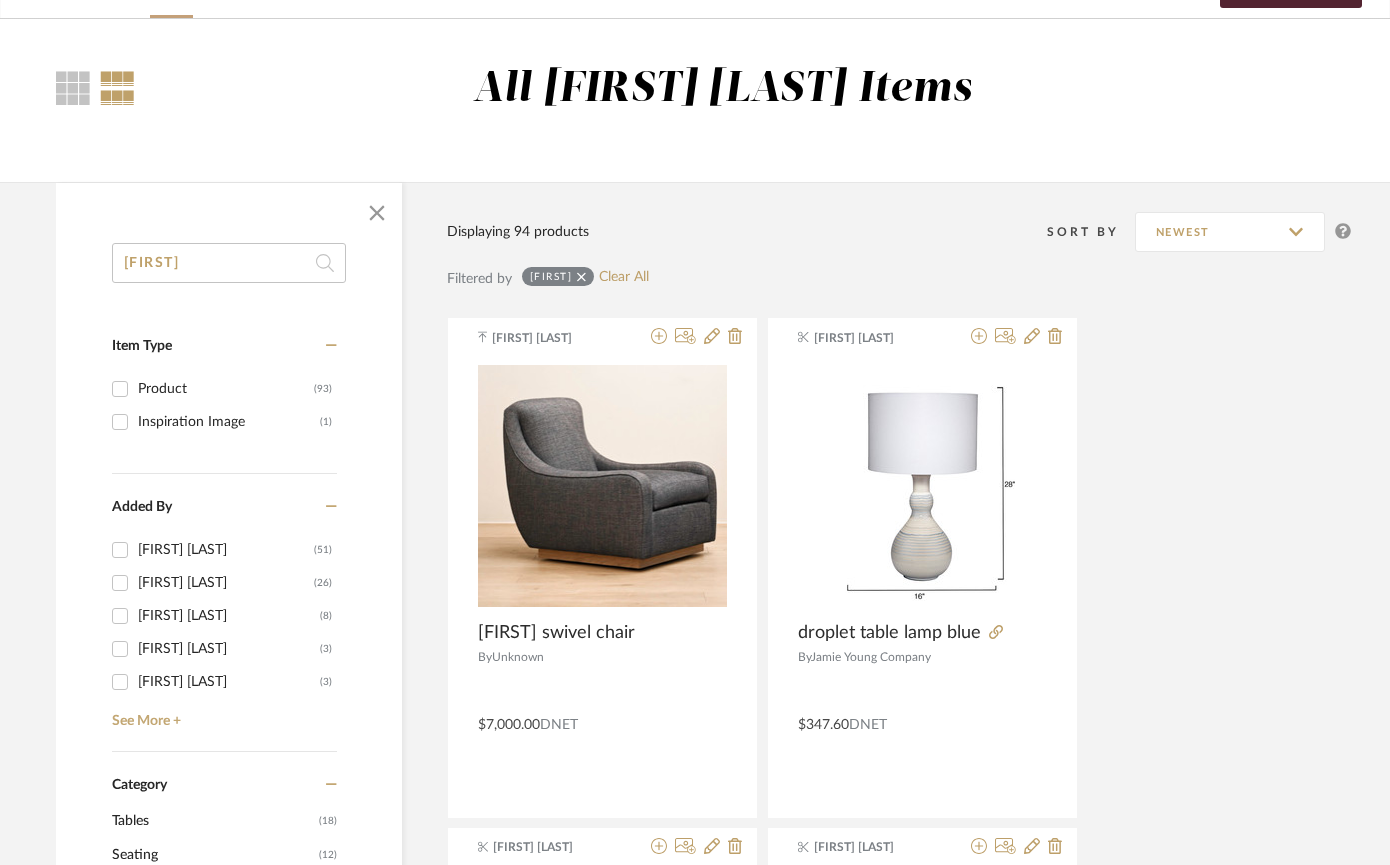 click on "Product" at bounding box center (226, 389) 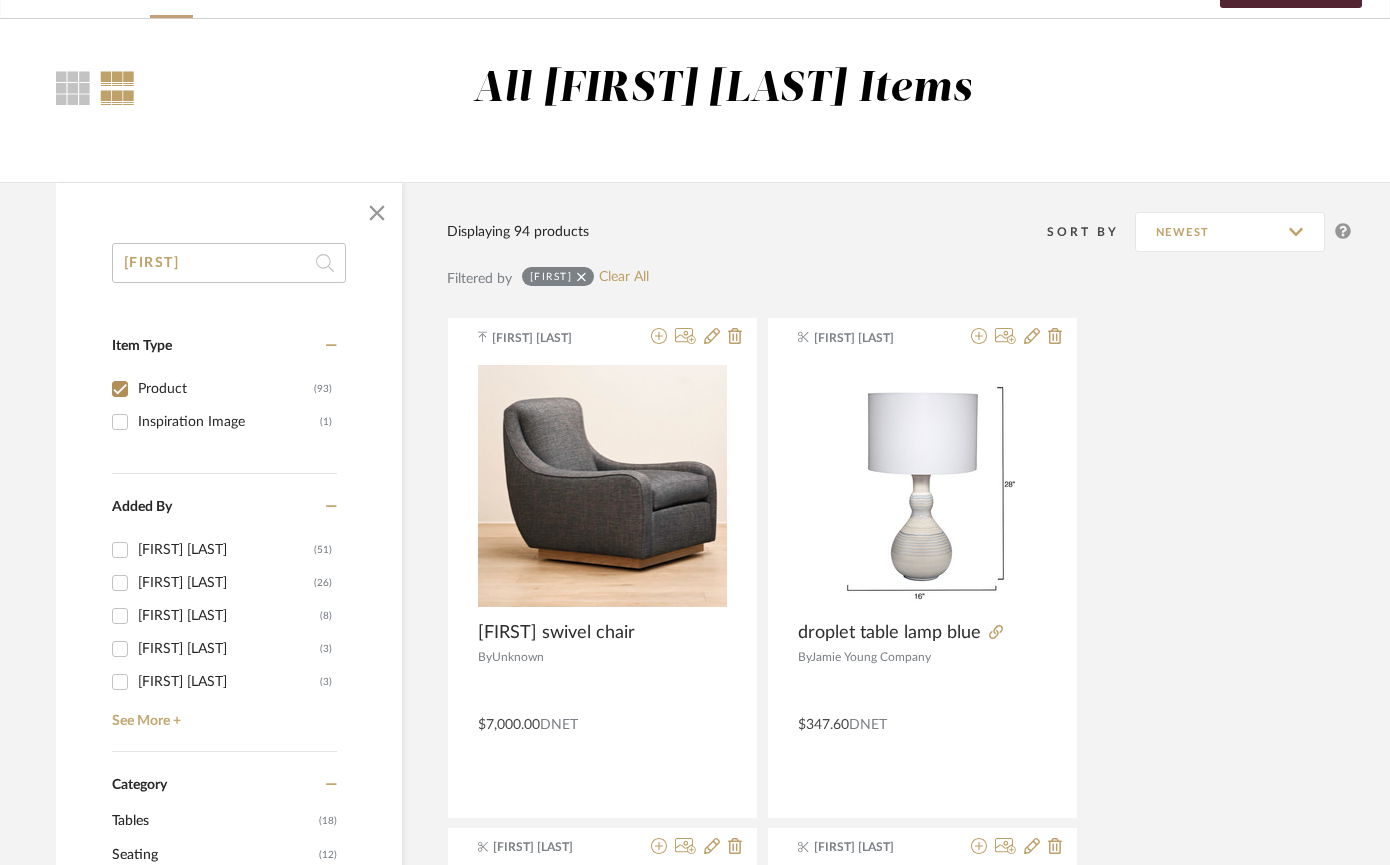 checkbox on "true" 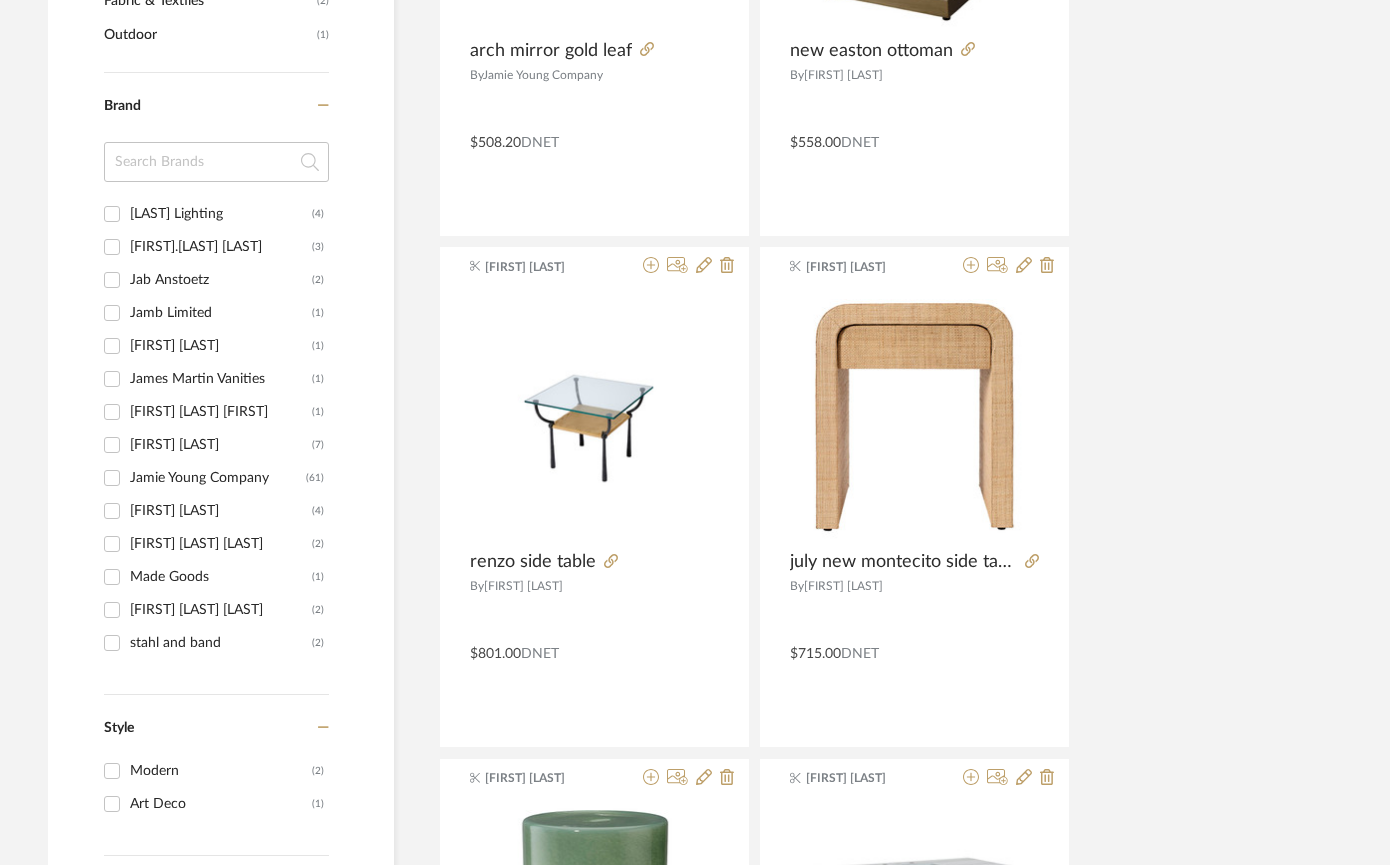 scroll, scrollTop: 1379, scrollLeft: 26, axis: both 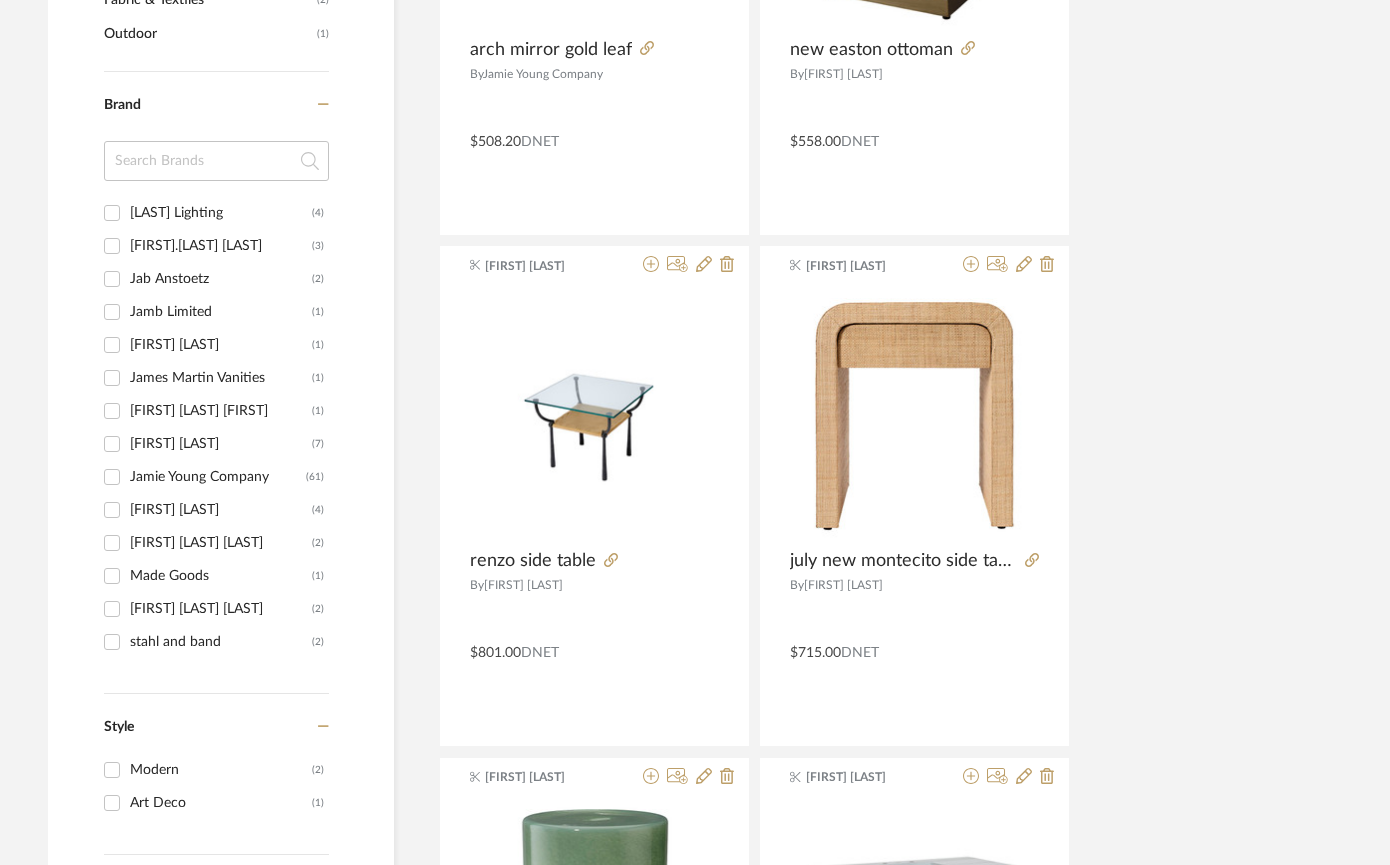 click on "[FIRST] [LAST]" at bounding box center [221, 444] 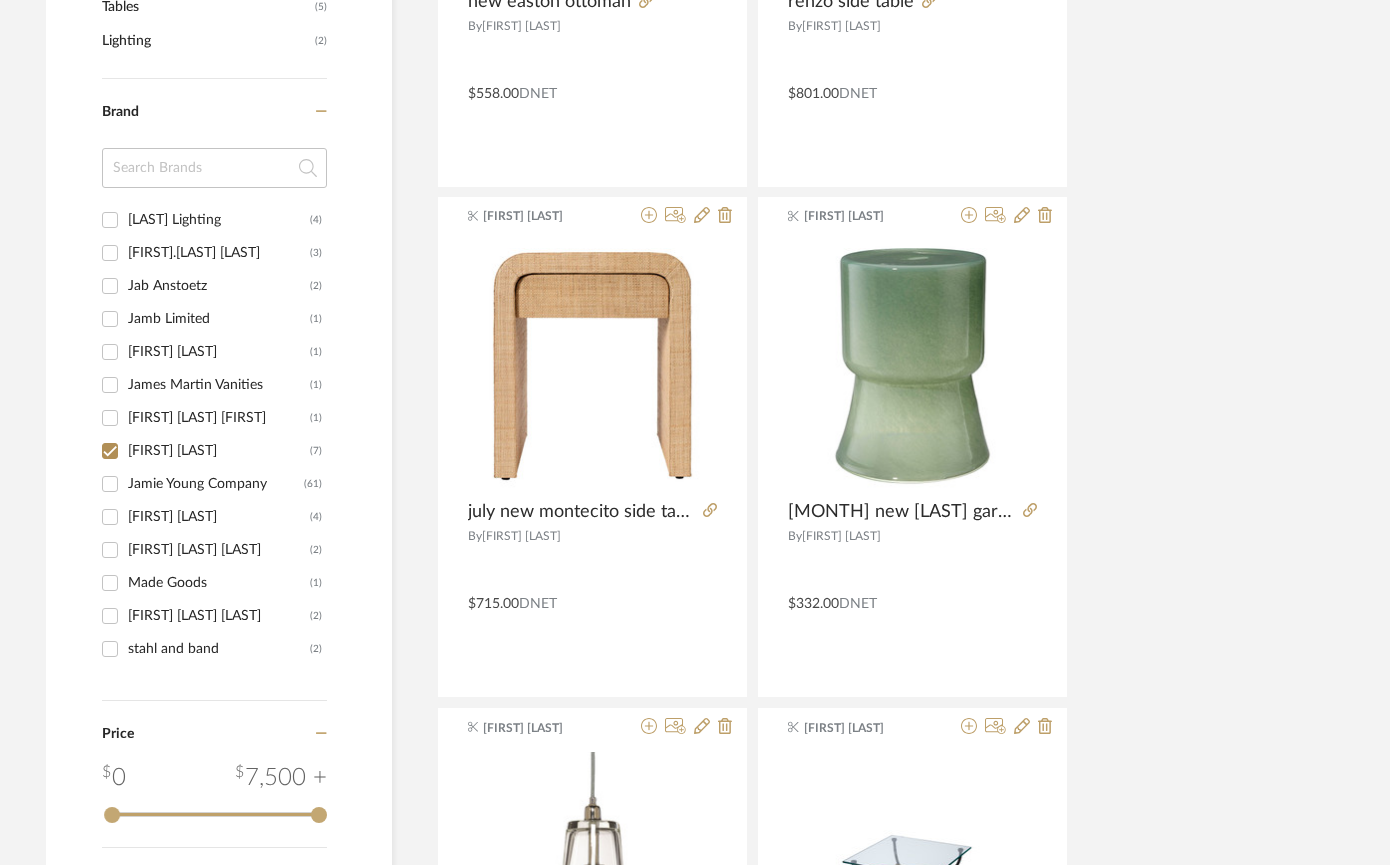 scroll, scrollTop: 915, scrollLeft: 31, axis: both 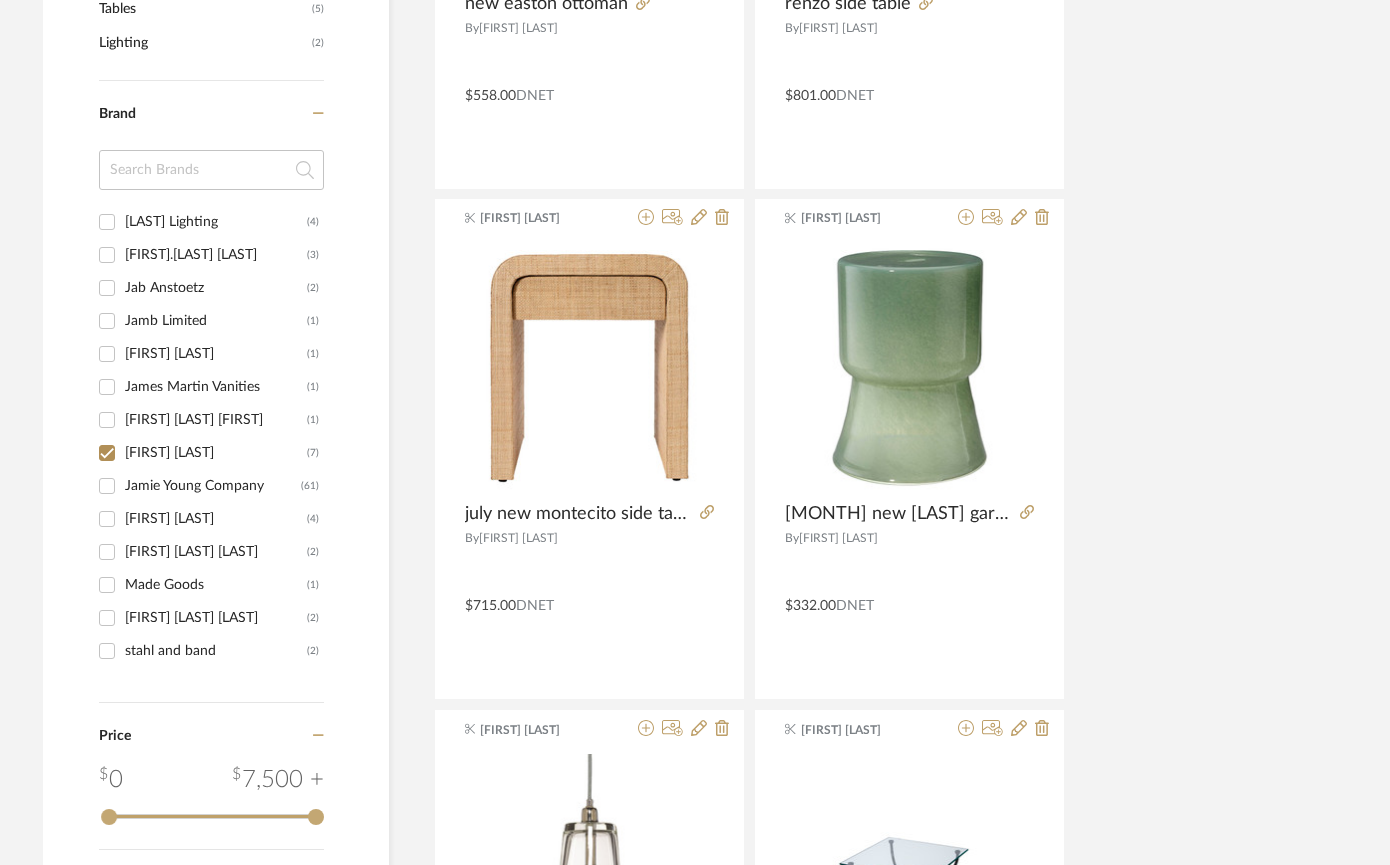 click on "[FIRST] [LAST] ([NUMBER])" at bounding box center (107, 453) 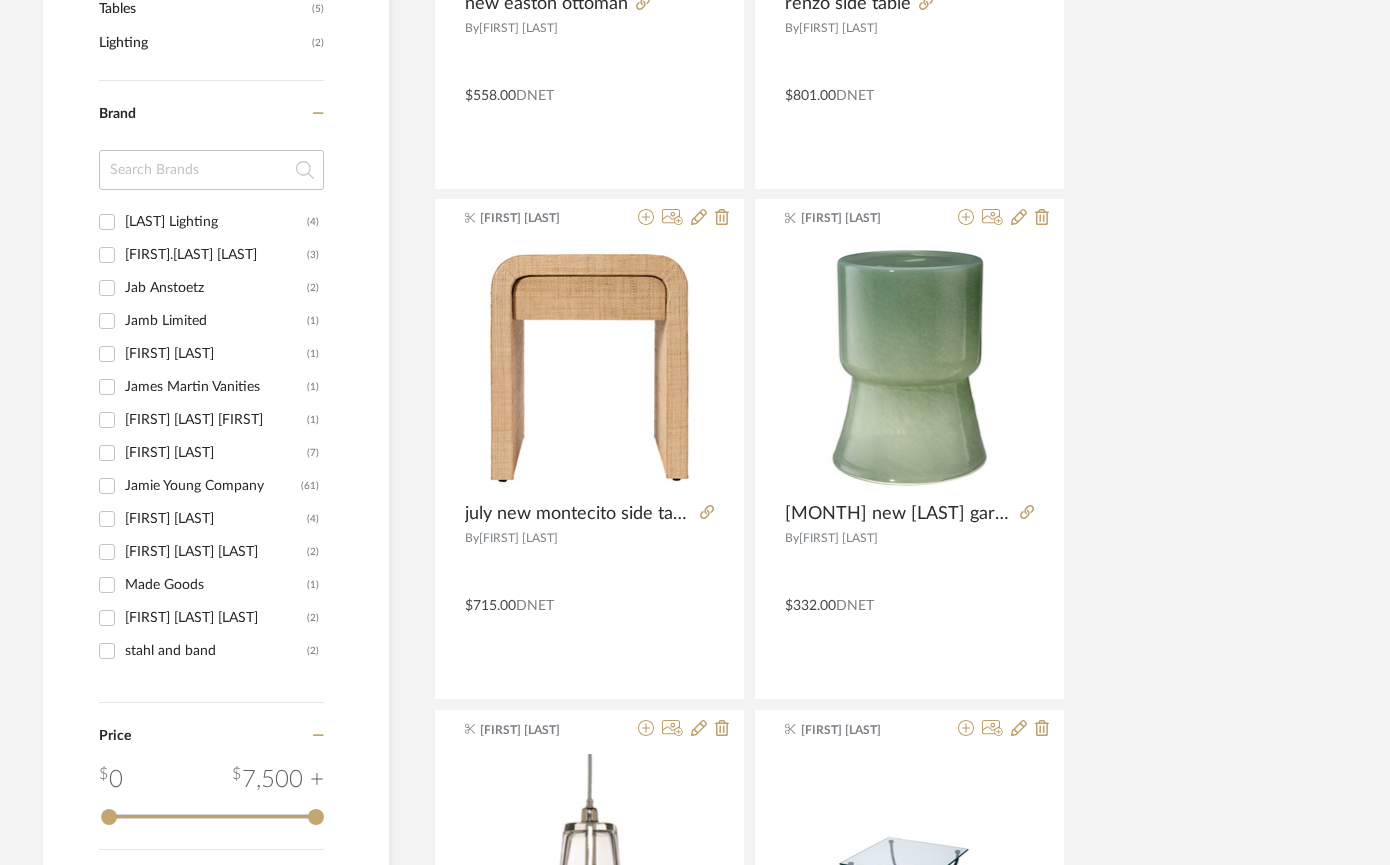 checkbox on "false" 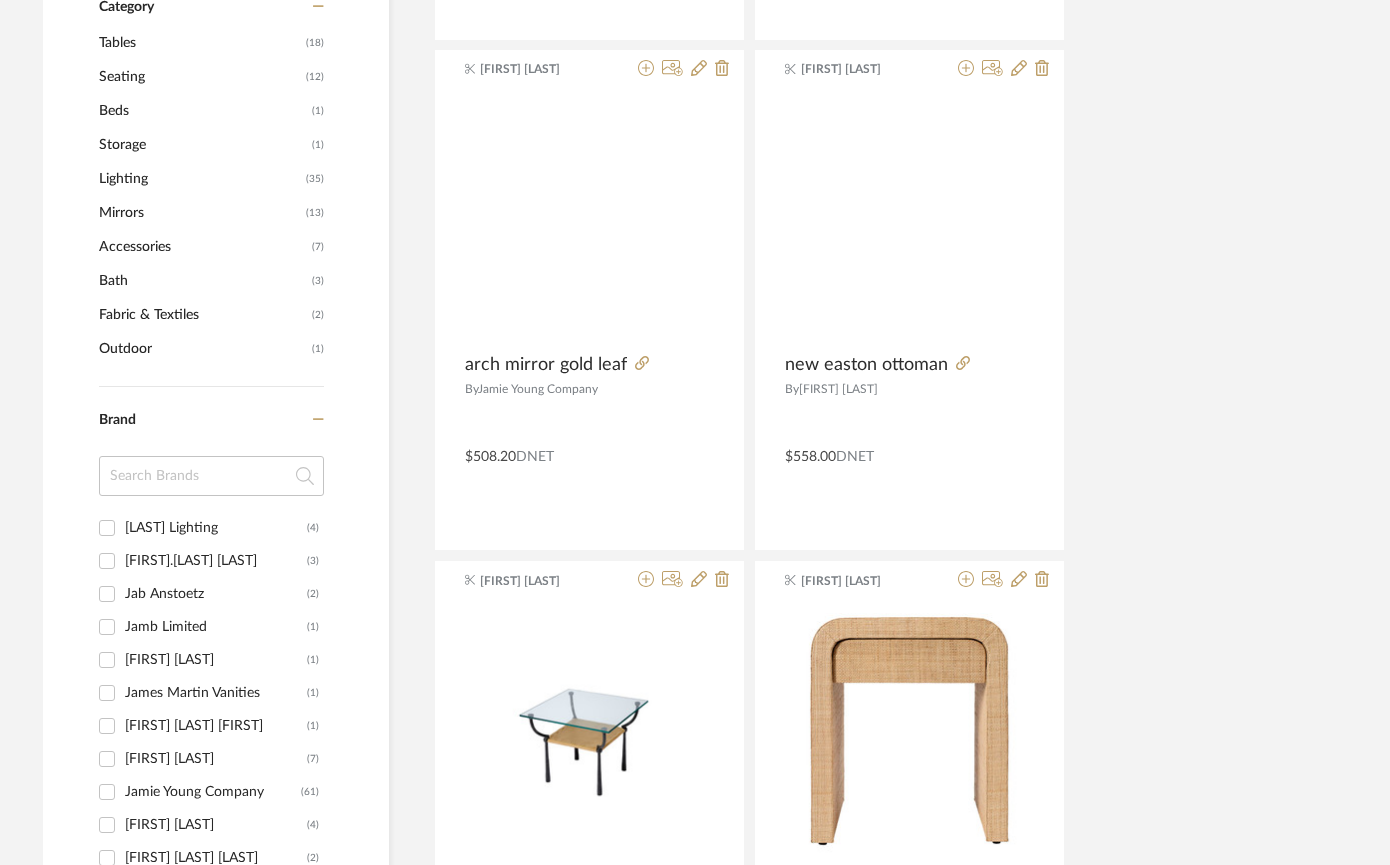 scroll, scrollTop: 913, scrollLeft: 31, axis: both 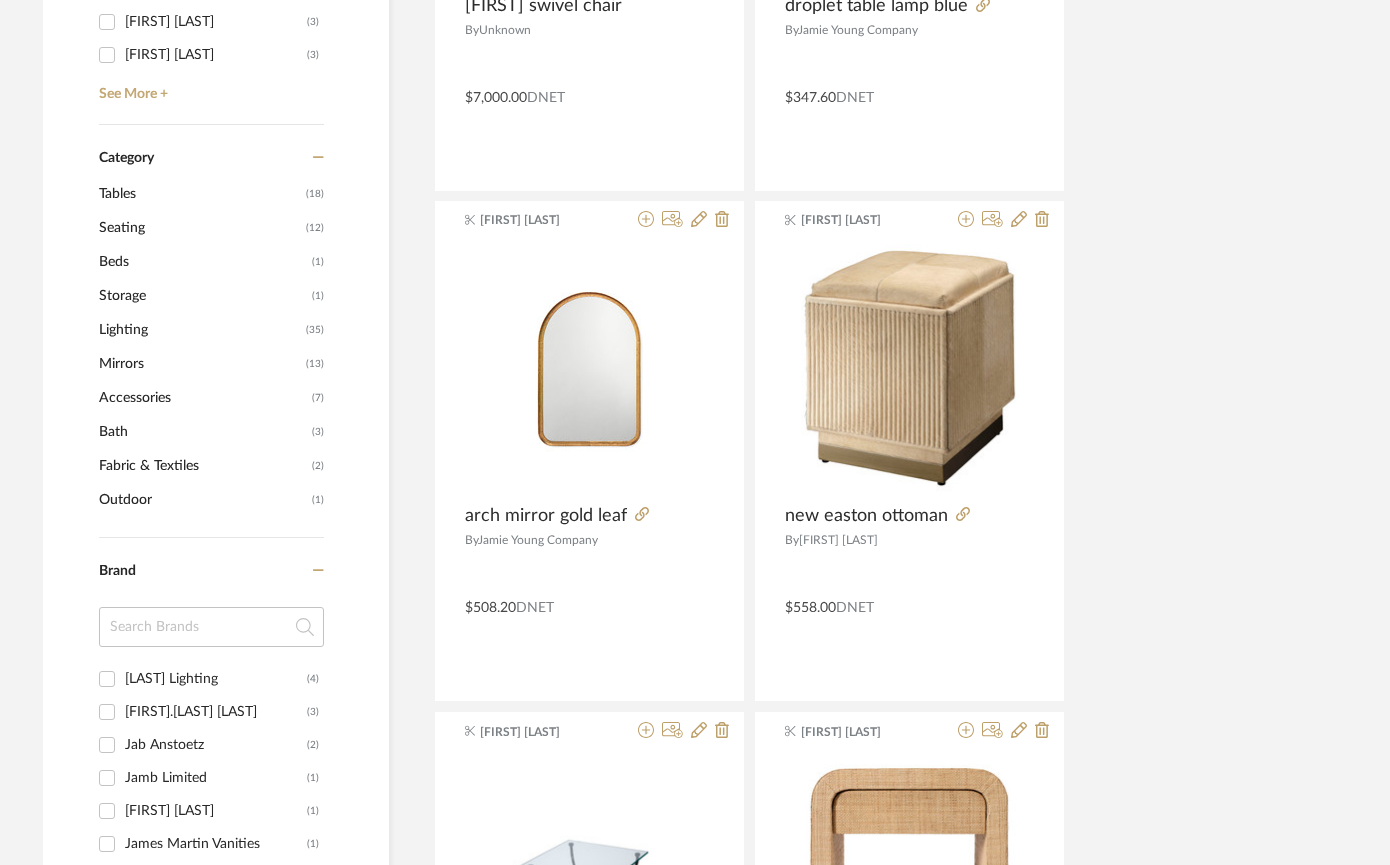 click 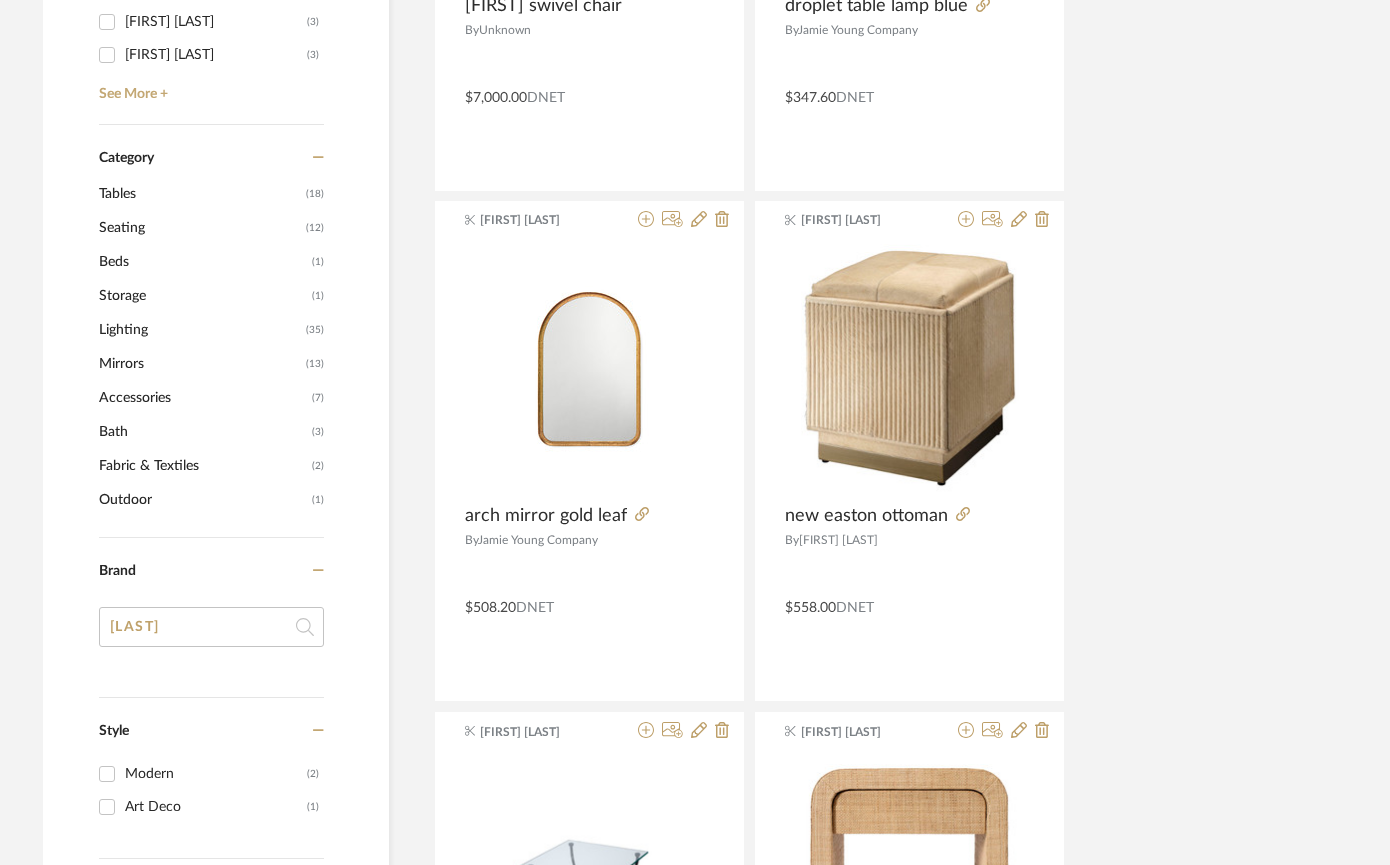 type on "[LAST]" 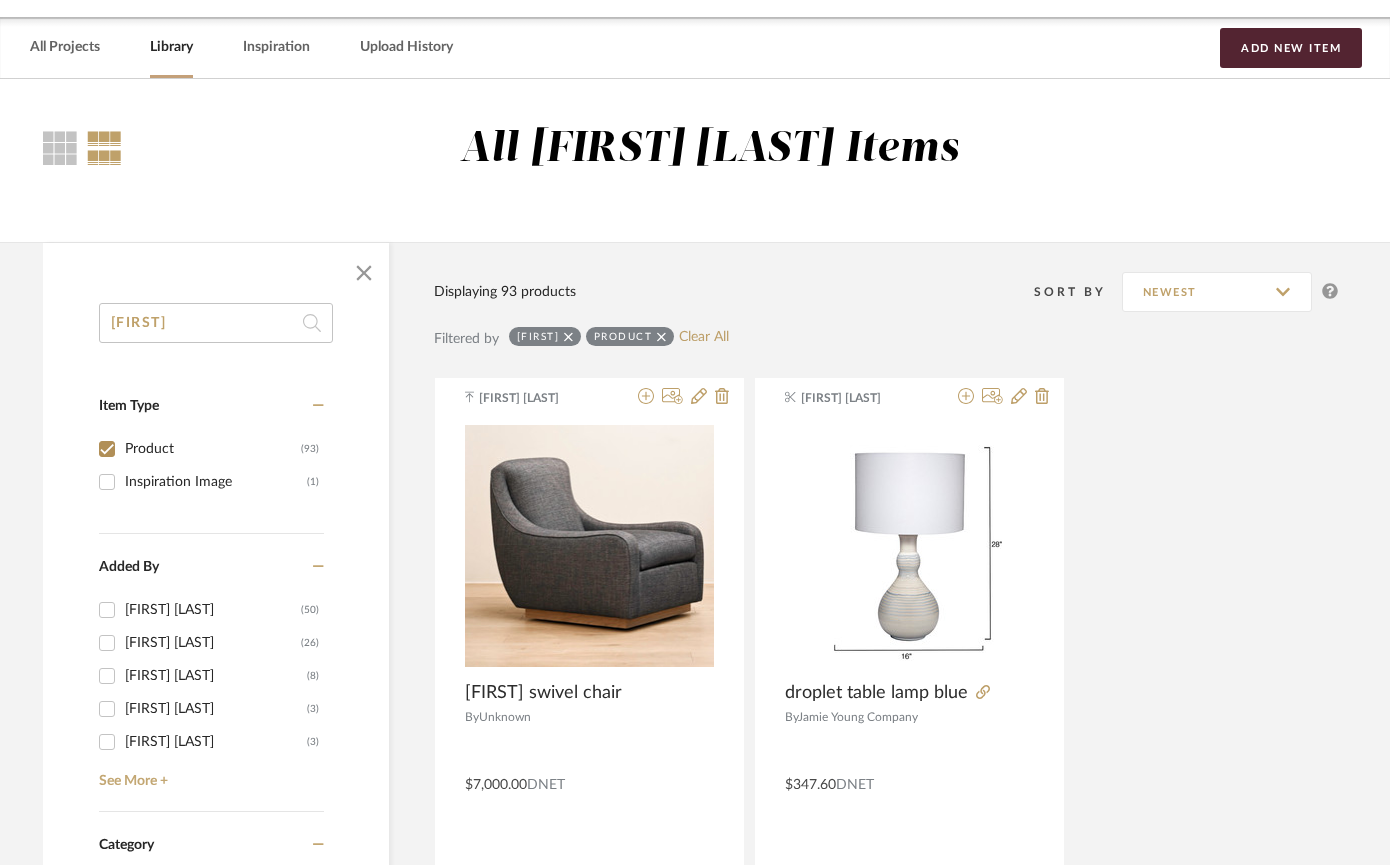 scroll, scrollTop: 0, scrollLeft: 31, axis: horizontal 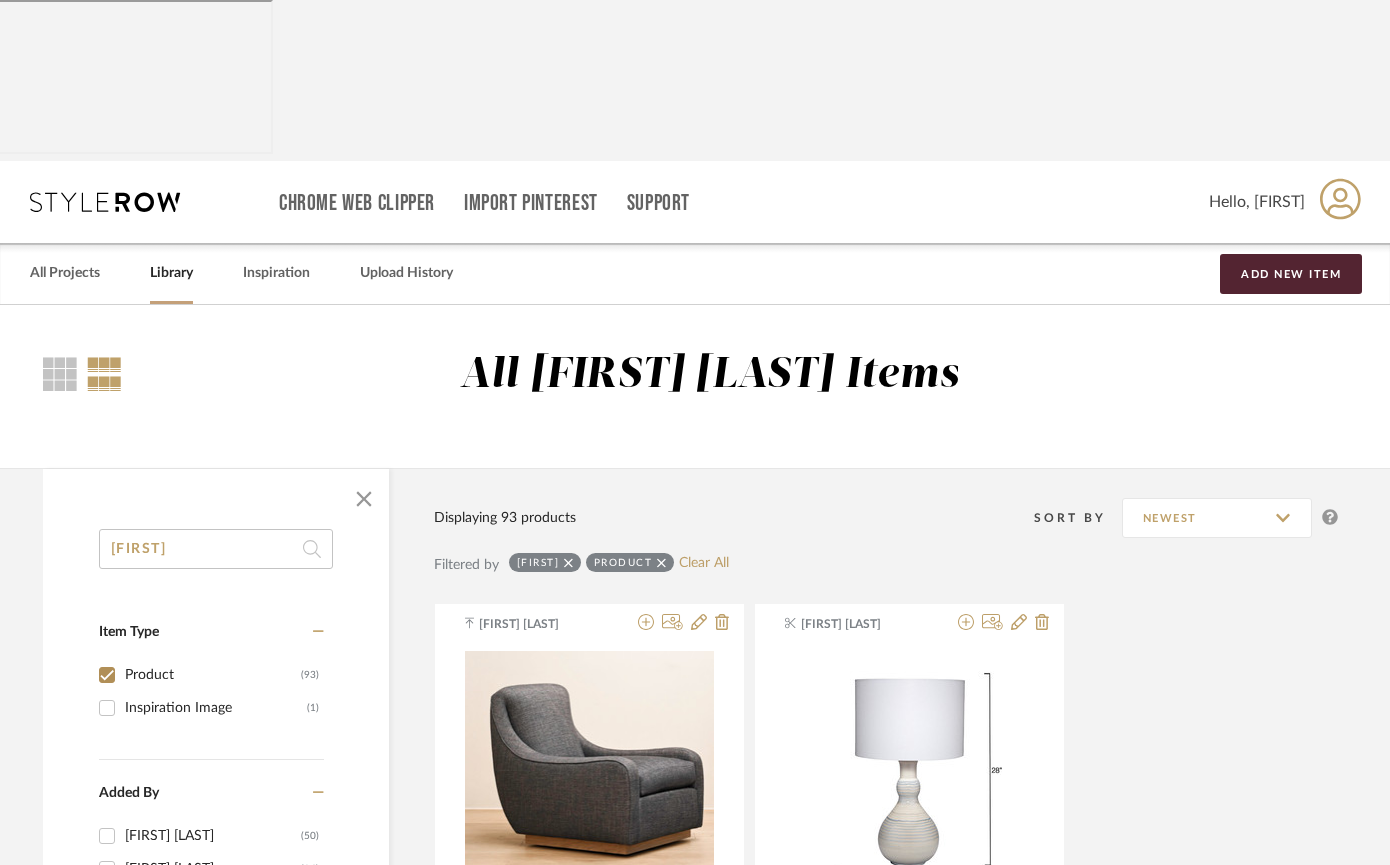 drag, startPoint x: 145, startPoint y: 391, endPoint x: 82, endPoint y: 368, distance: 67.06713 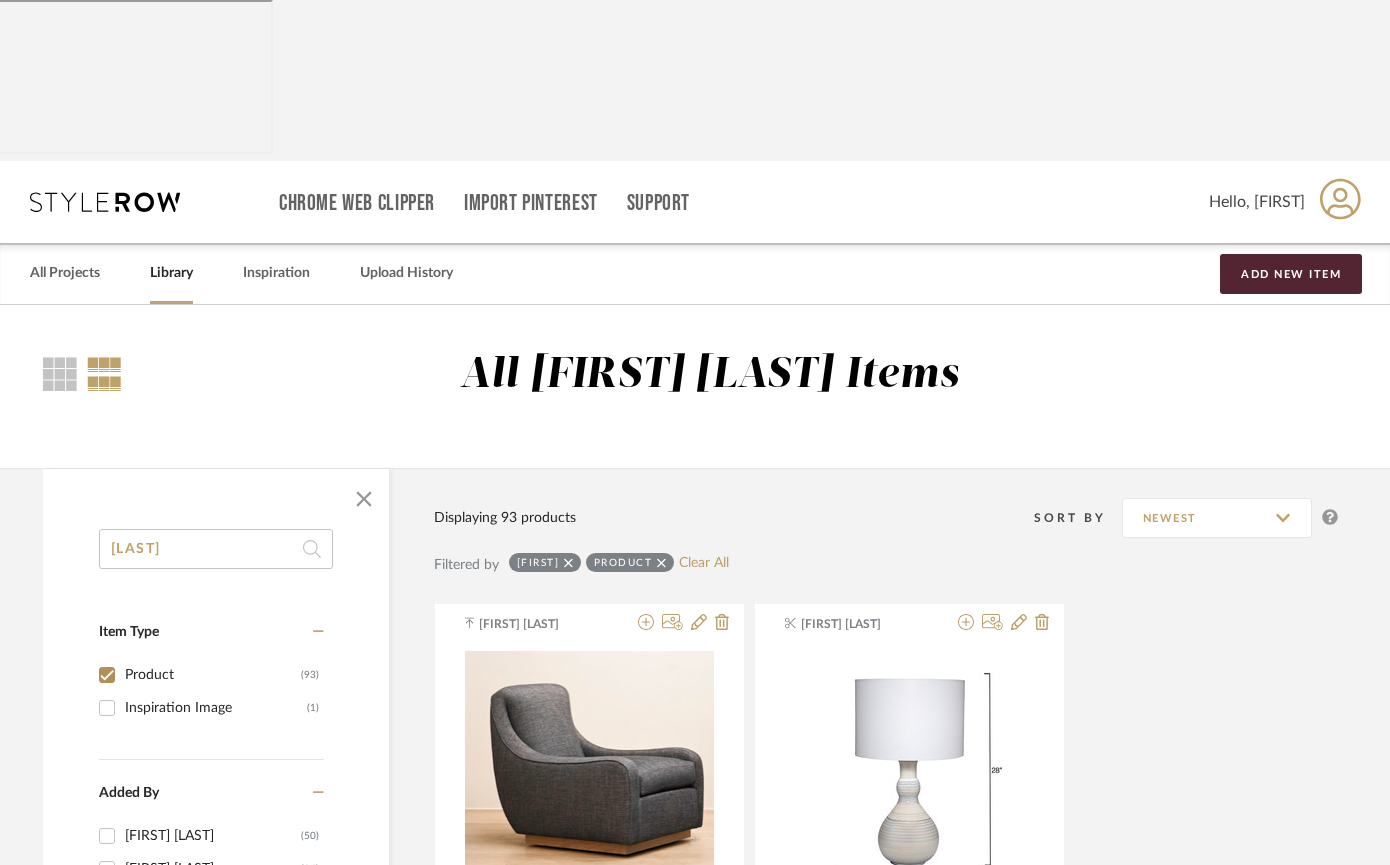 type on "[LAST]" 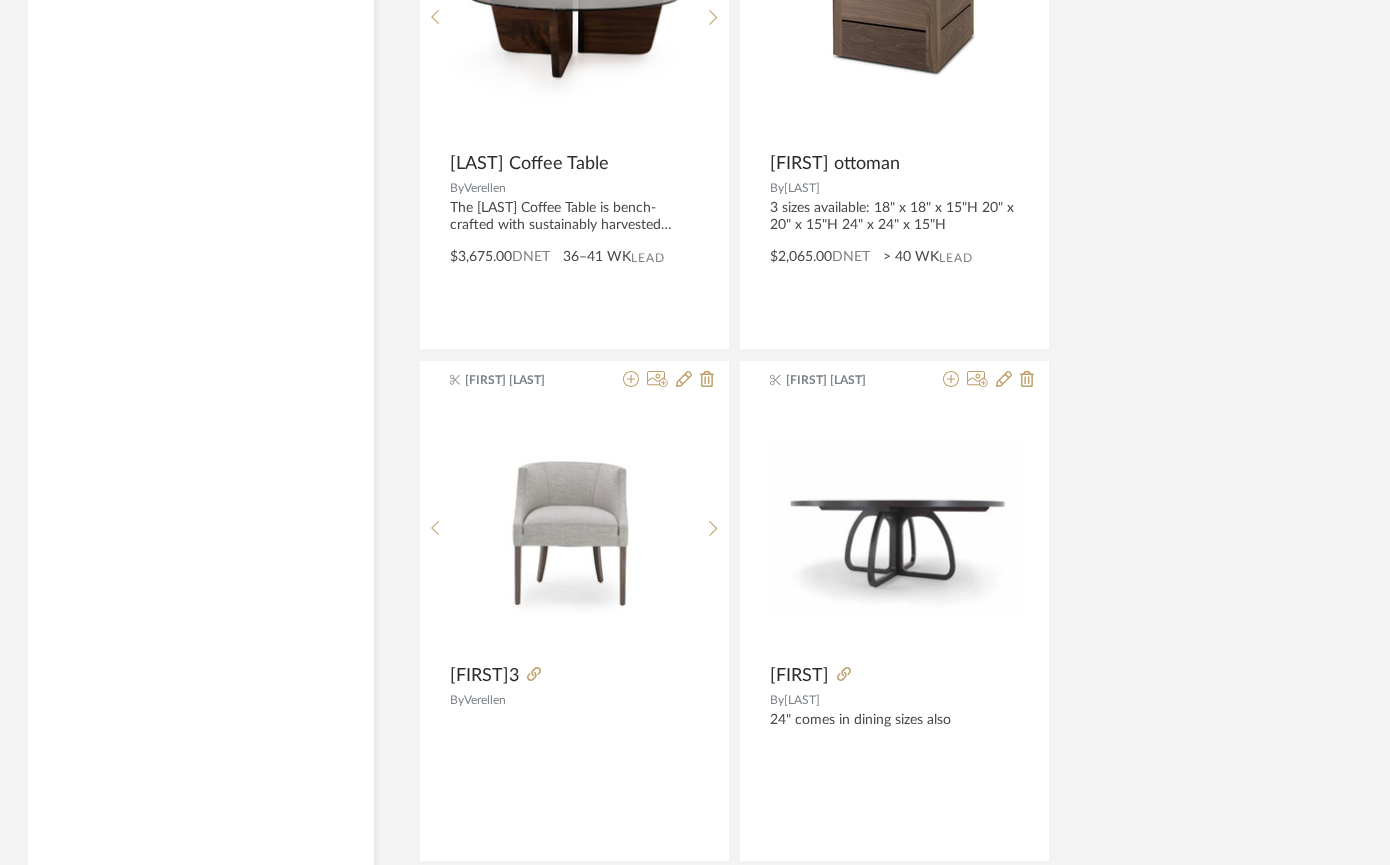 scroll, scrollTop: 4835, scrollLeft: 46, axis: both 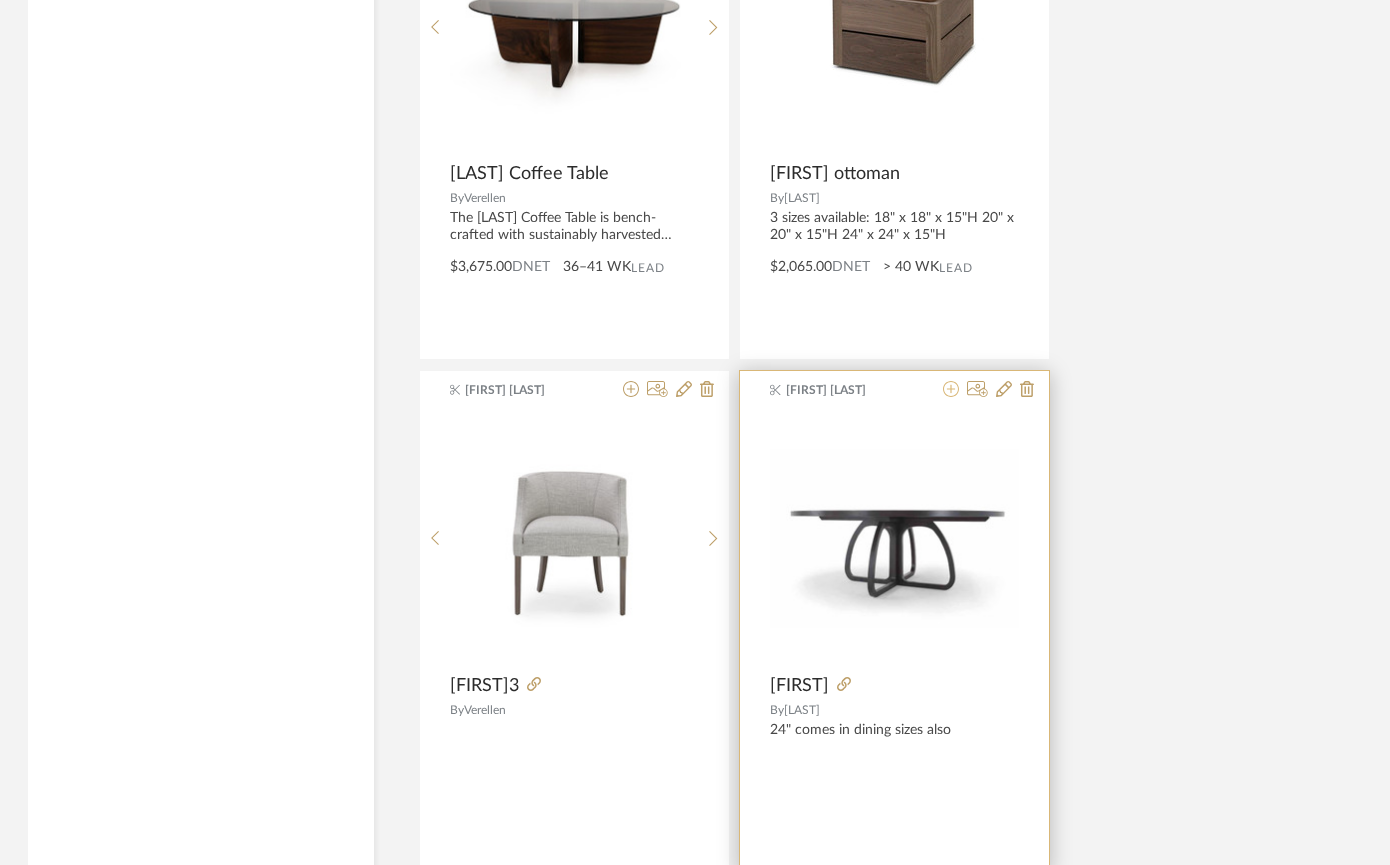 click 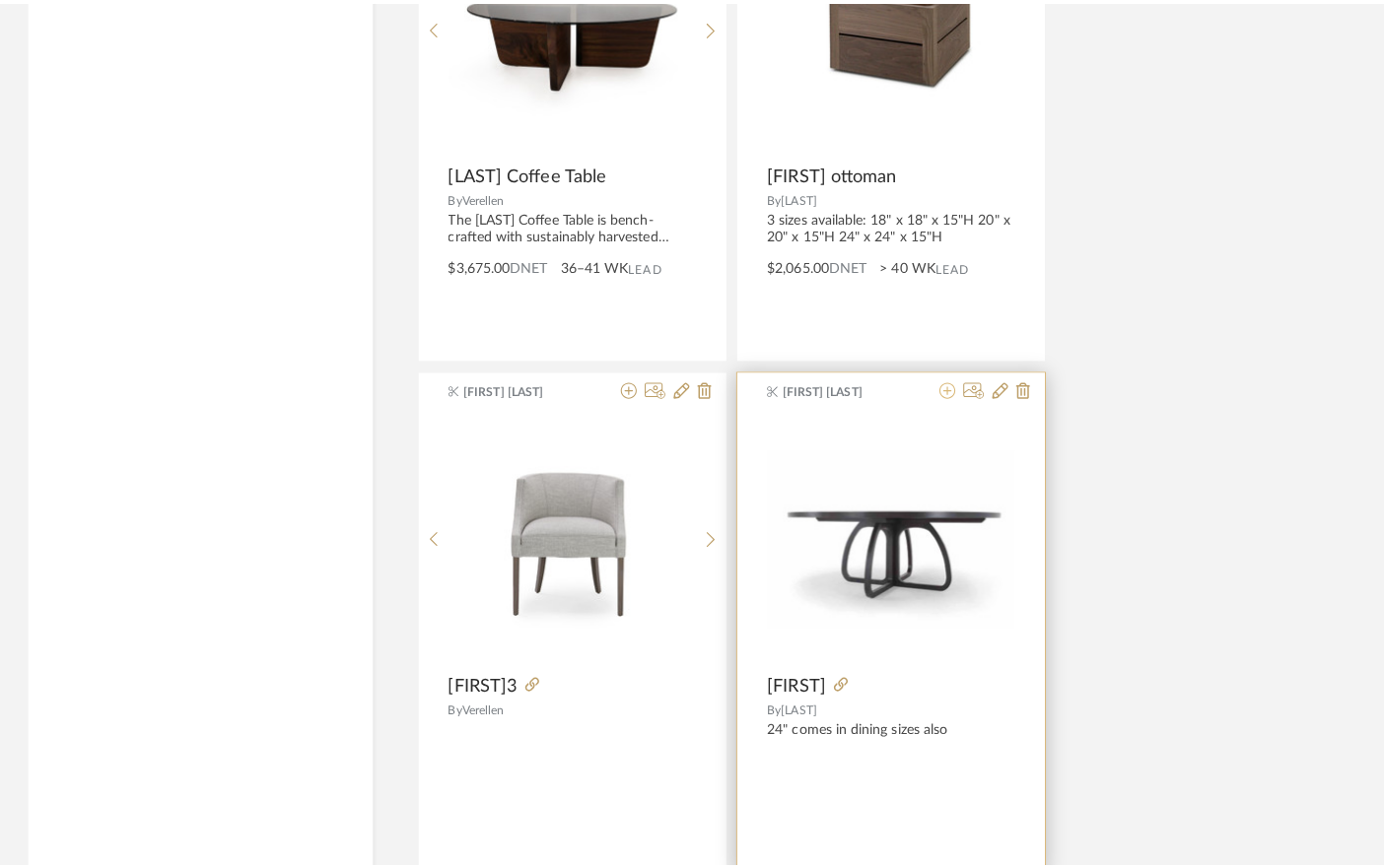 scroll, scrollTop: 0, scrollLeft: 0, axis: both 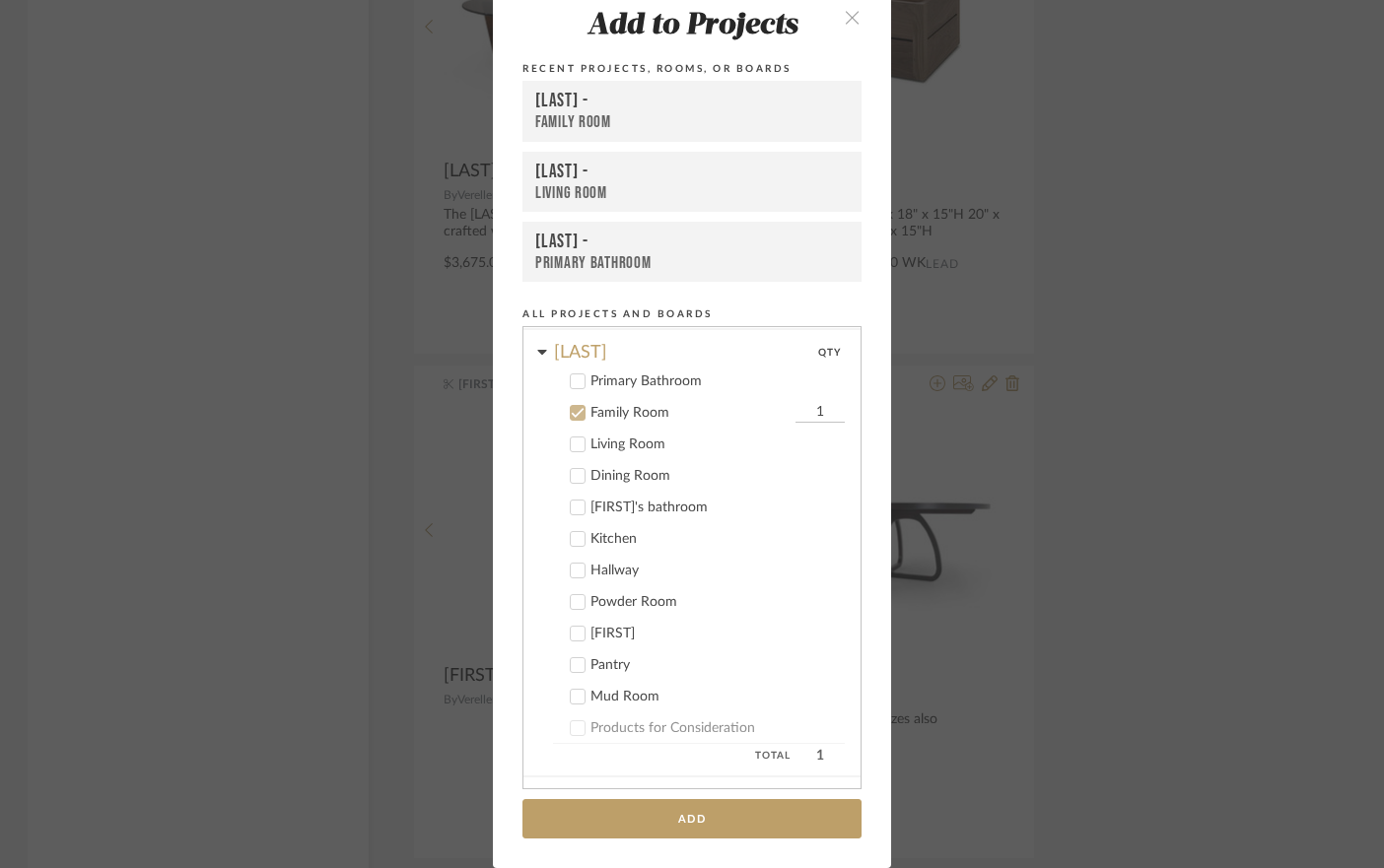 click 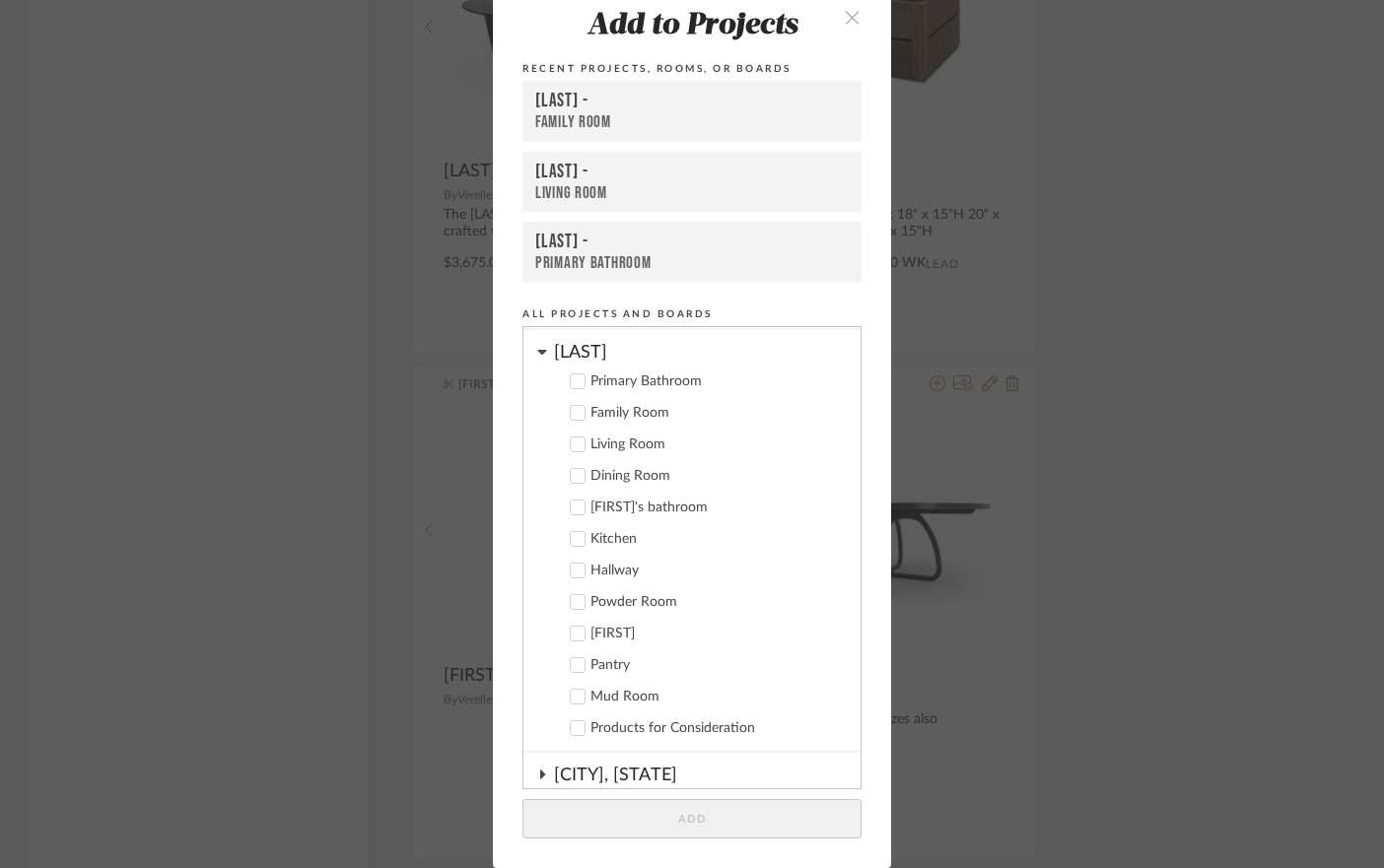 scroll, scrollTop: 0, scrollLeft: 0, axis: both 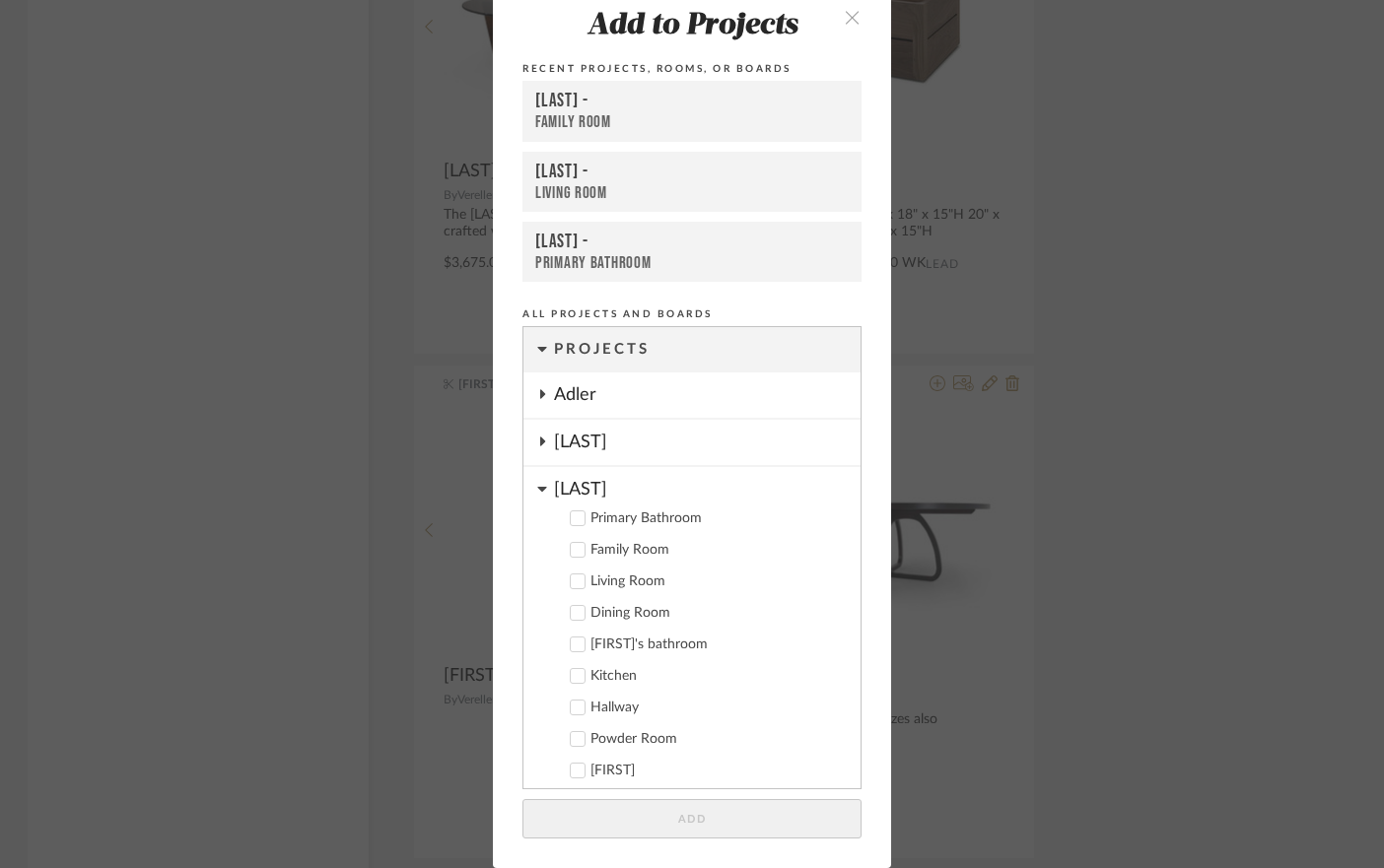 click on "[LAST]" at bounding box center (707, 442) 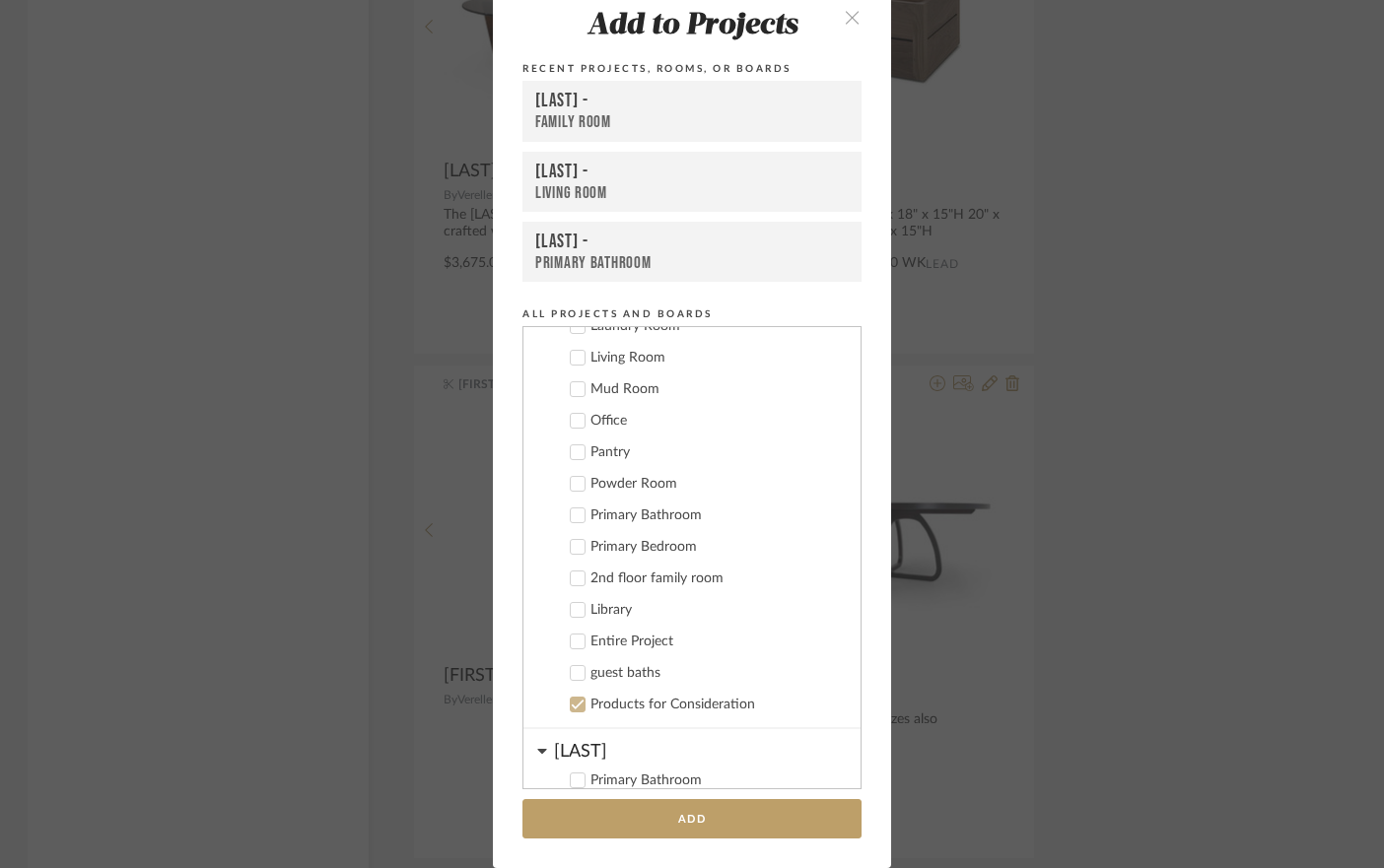 scroll, scrollTop: 377, scrollLeft: 0, axis: vertical 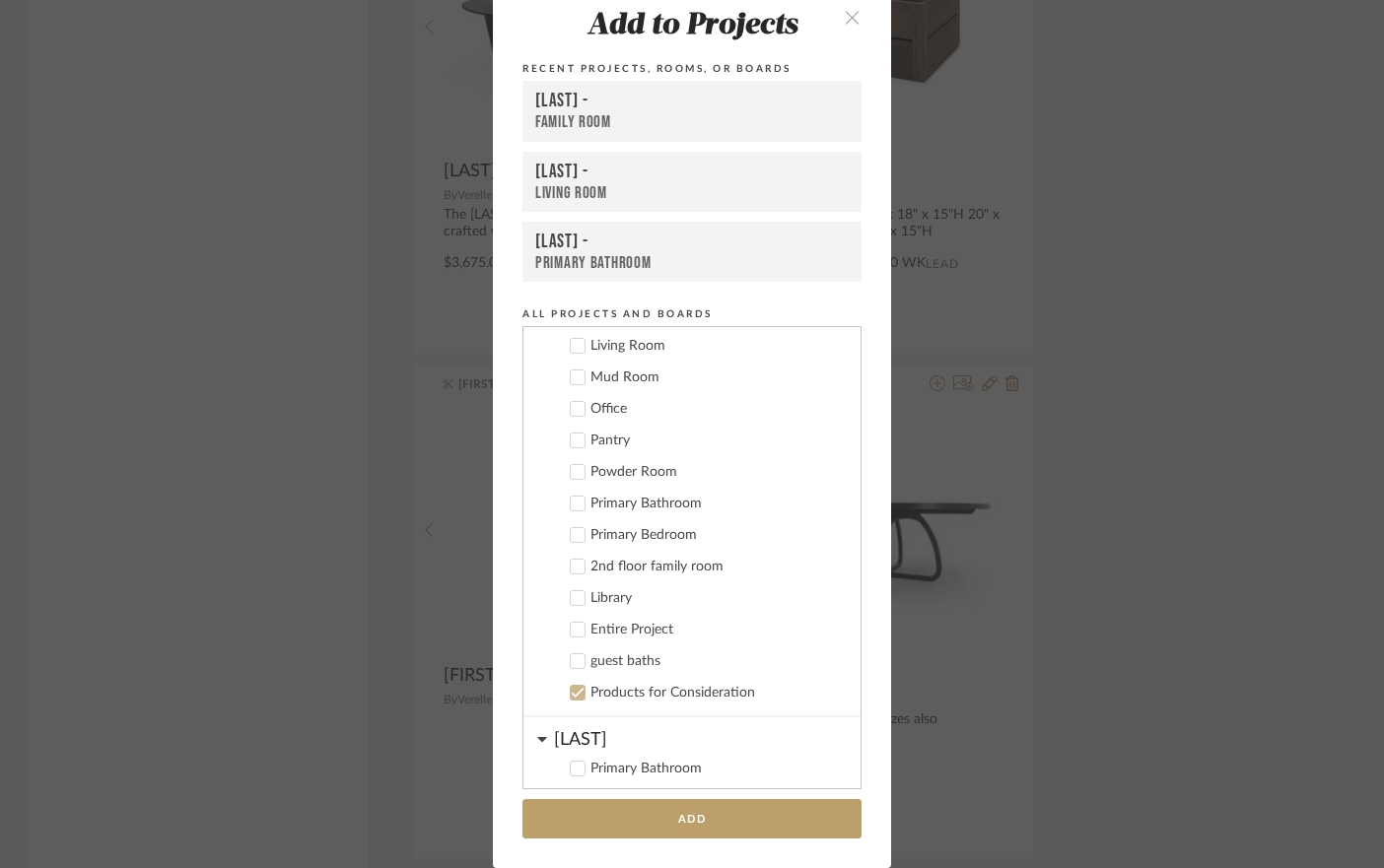 click 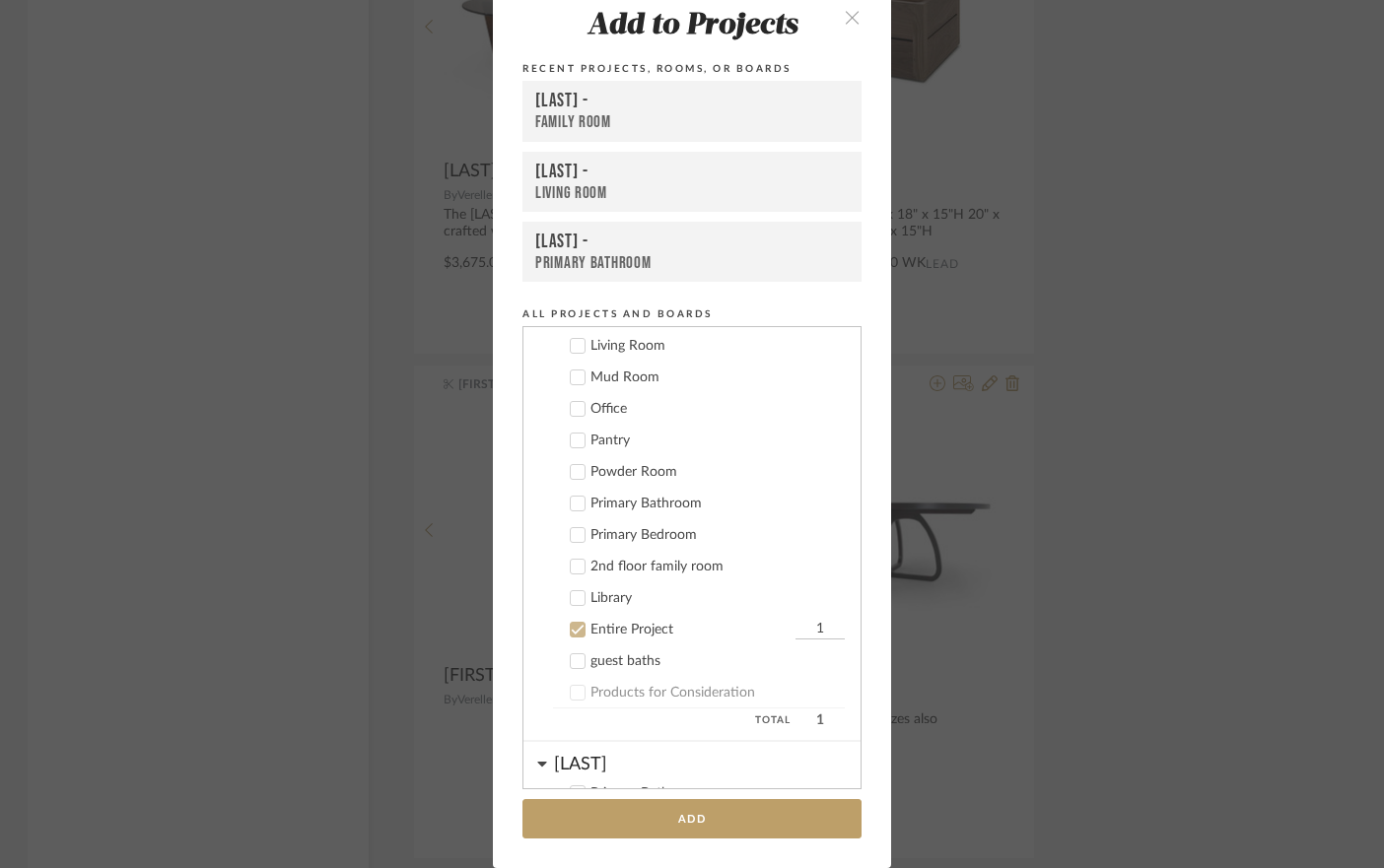 click on "Add to Projects Recent Projects, Rooms, or Boards [LAST] - Family Room [LAST] - Living Room [LAST] - Primary Bathroom All Projects and Boards  Projects   [LAST]   [LAST]  QTY  Great Room   Bathroom   Bedroom   Breakfast Room   Dining Room   Kid's Bedroom   Kitchen   Laundry Room   Living Room   Mud Room   Office   Pantry   Powder Room   Primary Bathroom   Primary Bedroom   2nd floor family room   Library   Entire Project  1  guest baths   Products for Consideration  Total 1  [LAST]   Primary Bathroom   Family Room   Living Room   Dining Room   [LAST]'s bathroom   Kitchen   Hallway   Powder Room   [LAST]   Pantry   Mud Room   Products for Consideration   [CITY], [STATE]   [CITY], [STATE]   + CREATE NEW PROJECT   Inspiration Board   Bathroom   Bedroom   Dining Room   Kitchen   Living Room  + Create New Board...  Add" at bounding box center (692, 423) 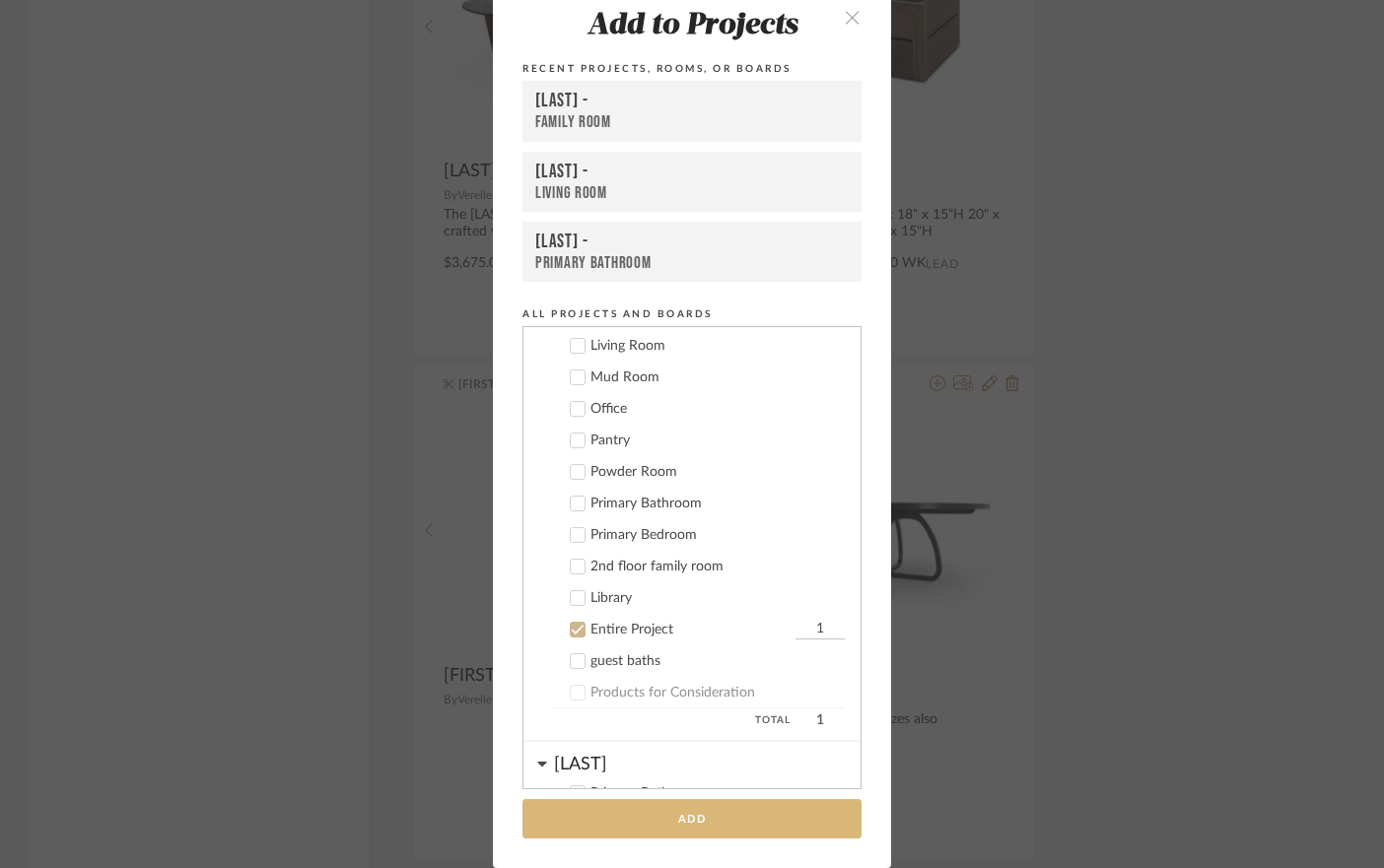 click on "Add" at bounding box center [692, 819] 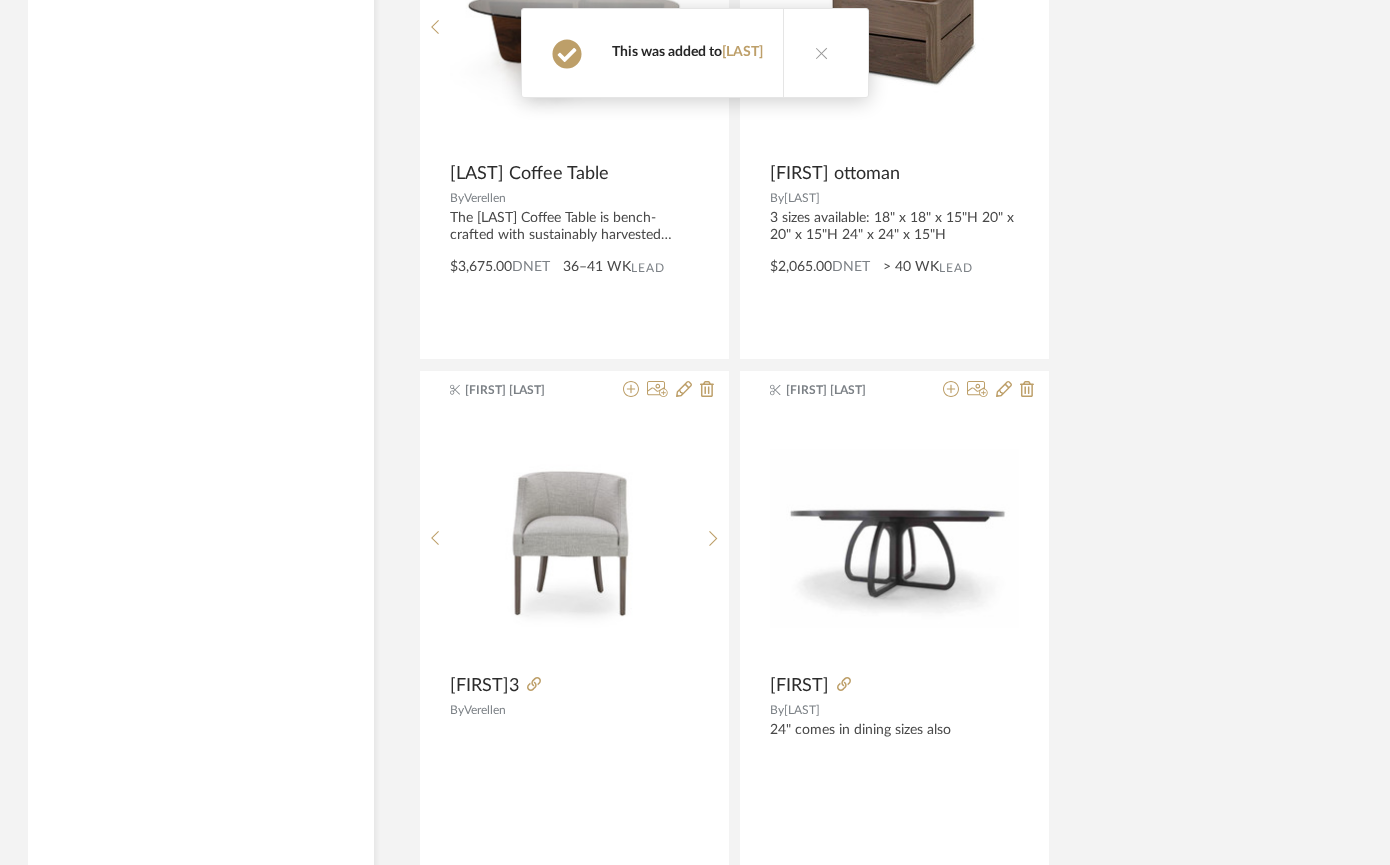 click on "All [FIRST] Design Items" 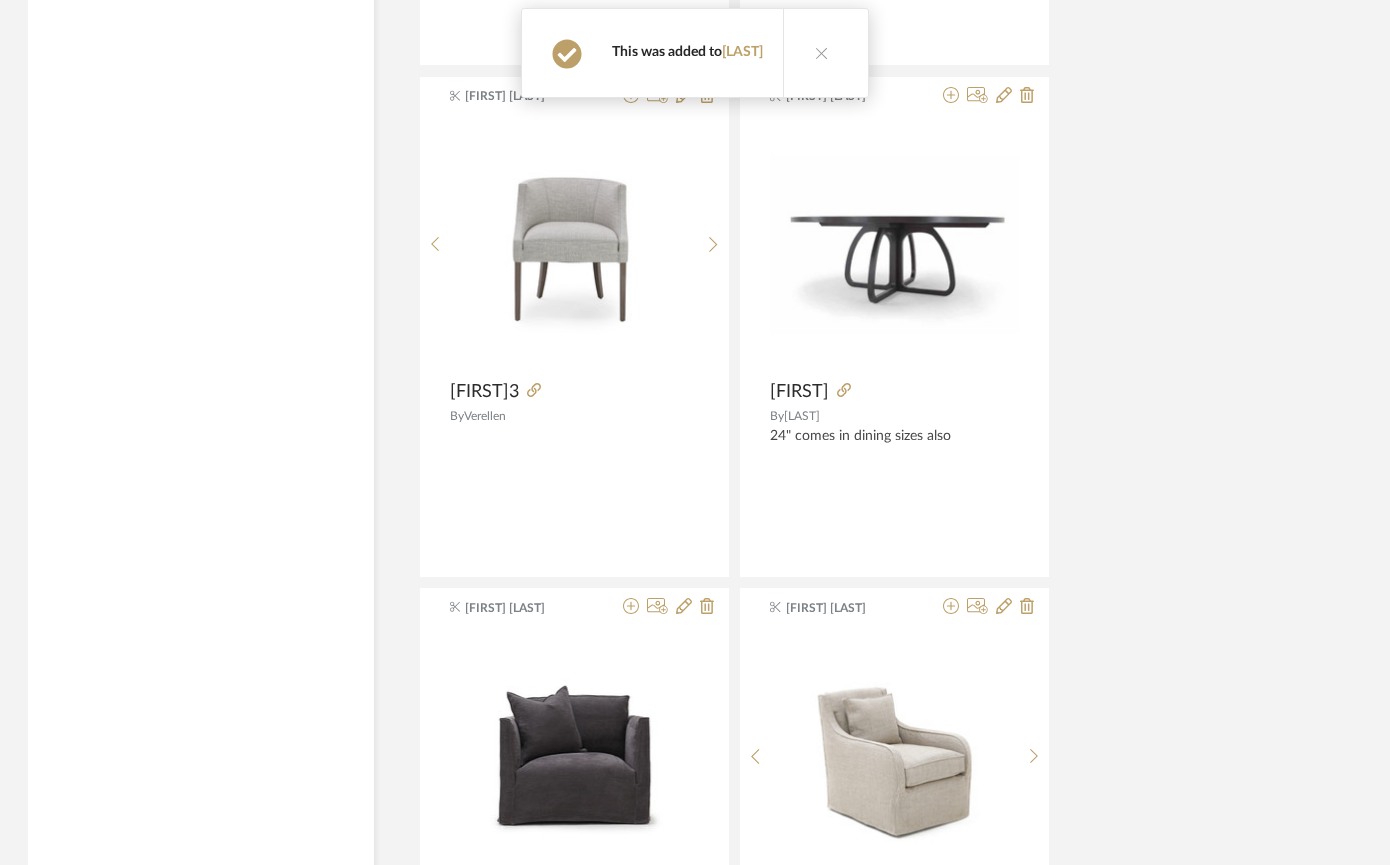 scroll, scrollTop: 5129, scrollLeft: 49, axis: both 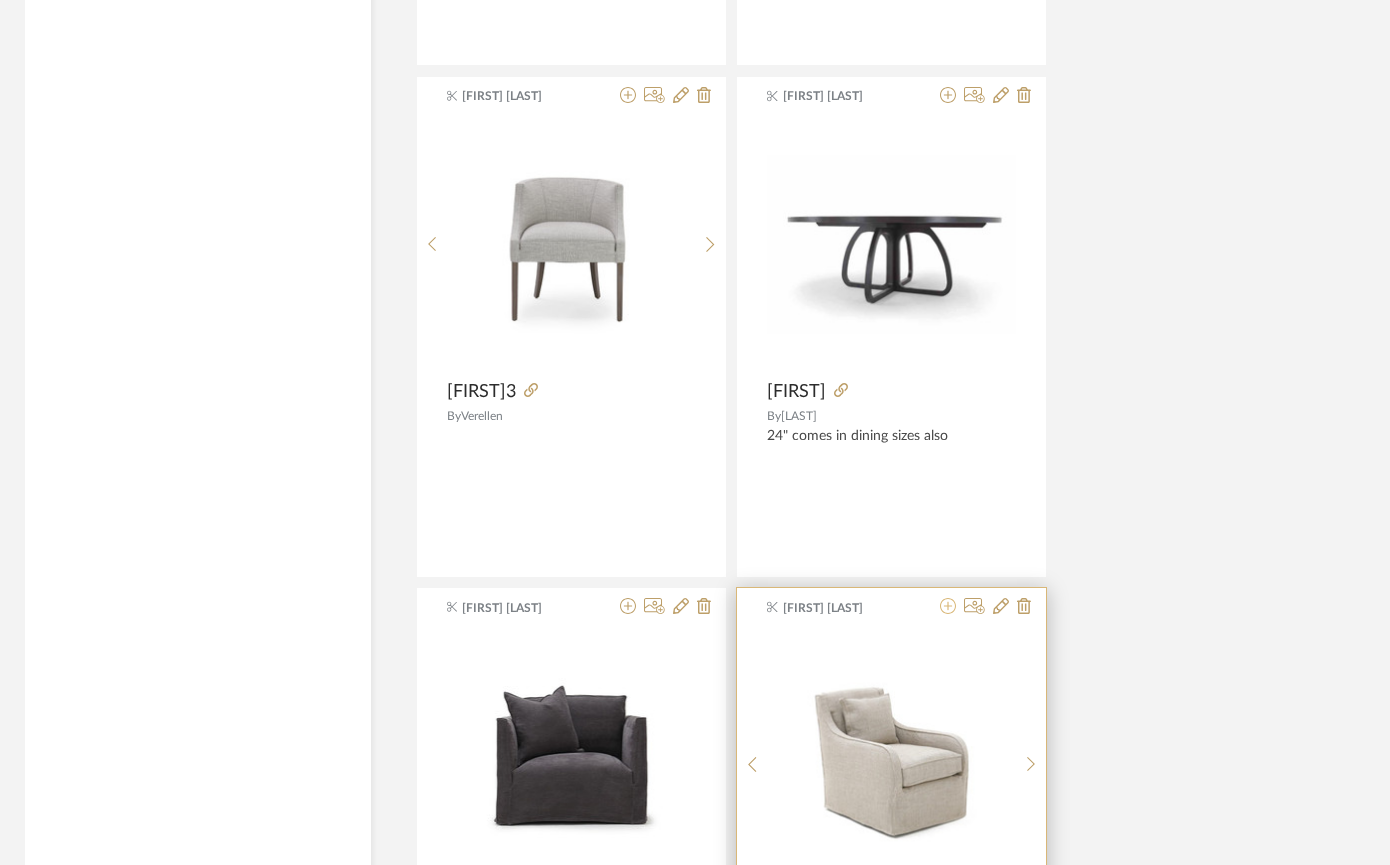 click 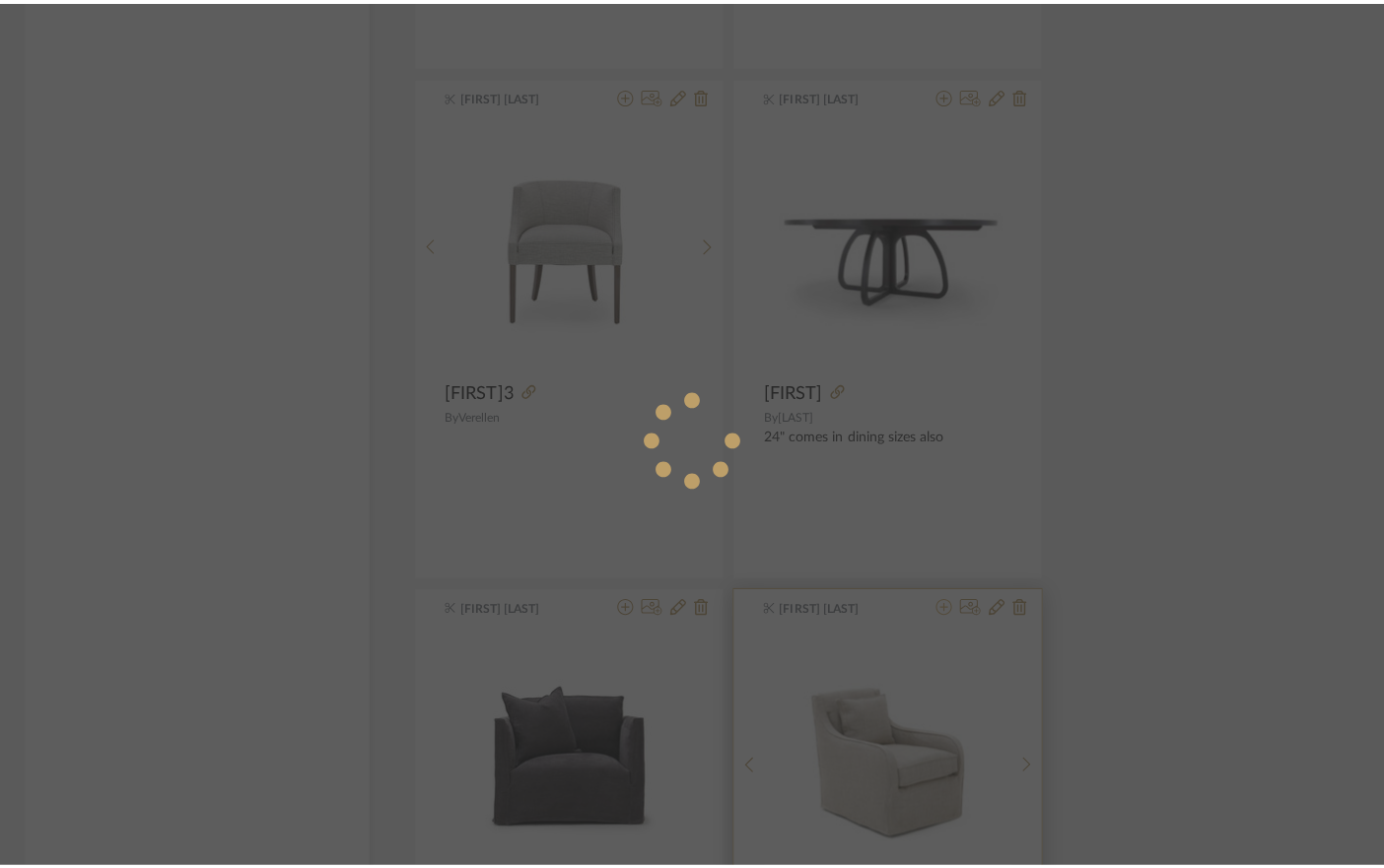 scroll, scrollTop: 0, scrollLeft: 0, axis: both 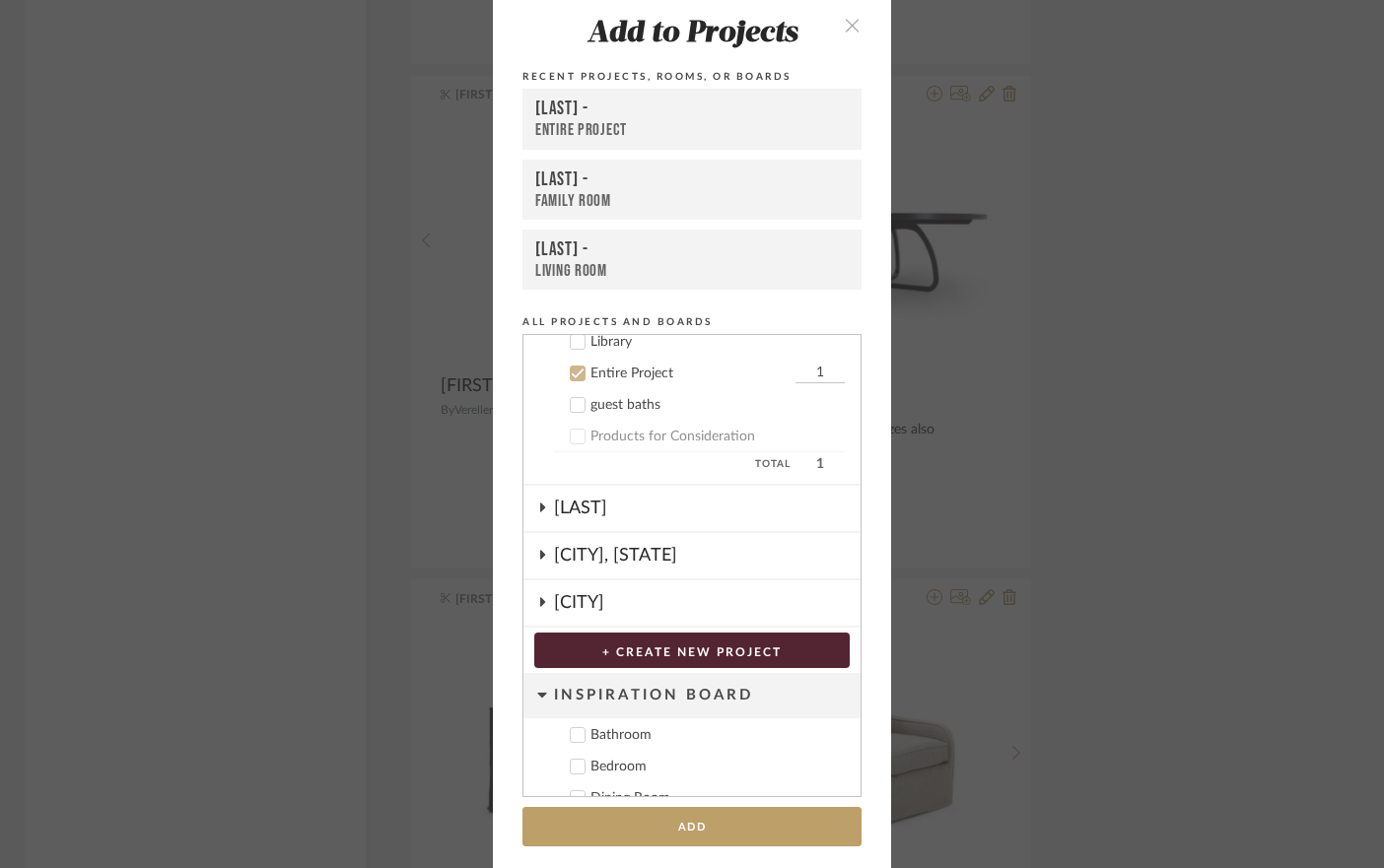 click 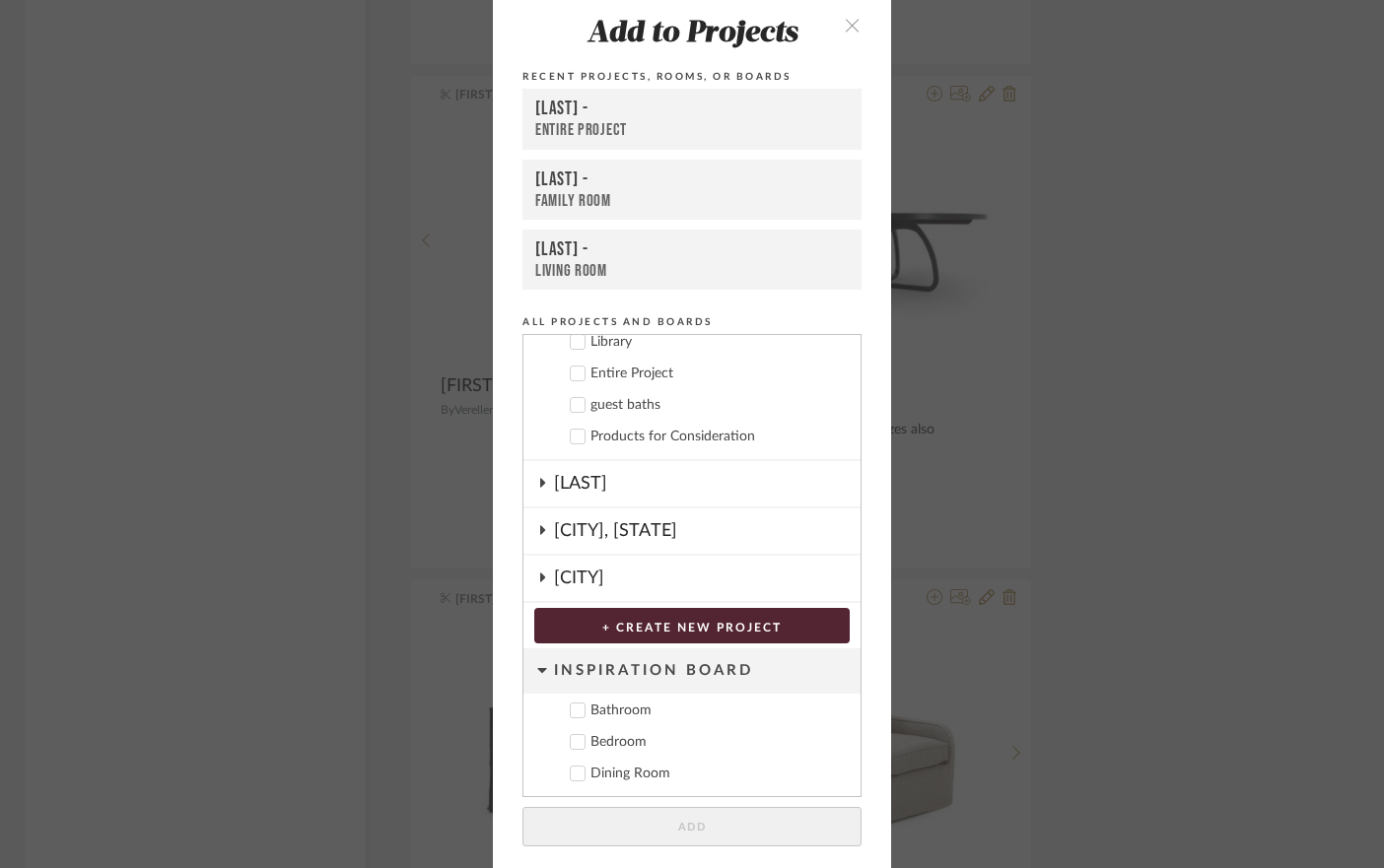 click 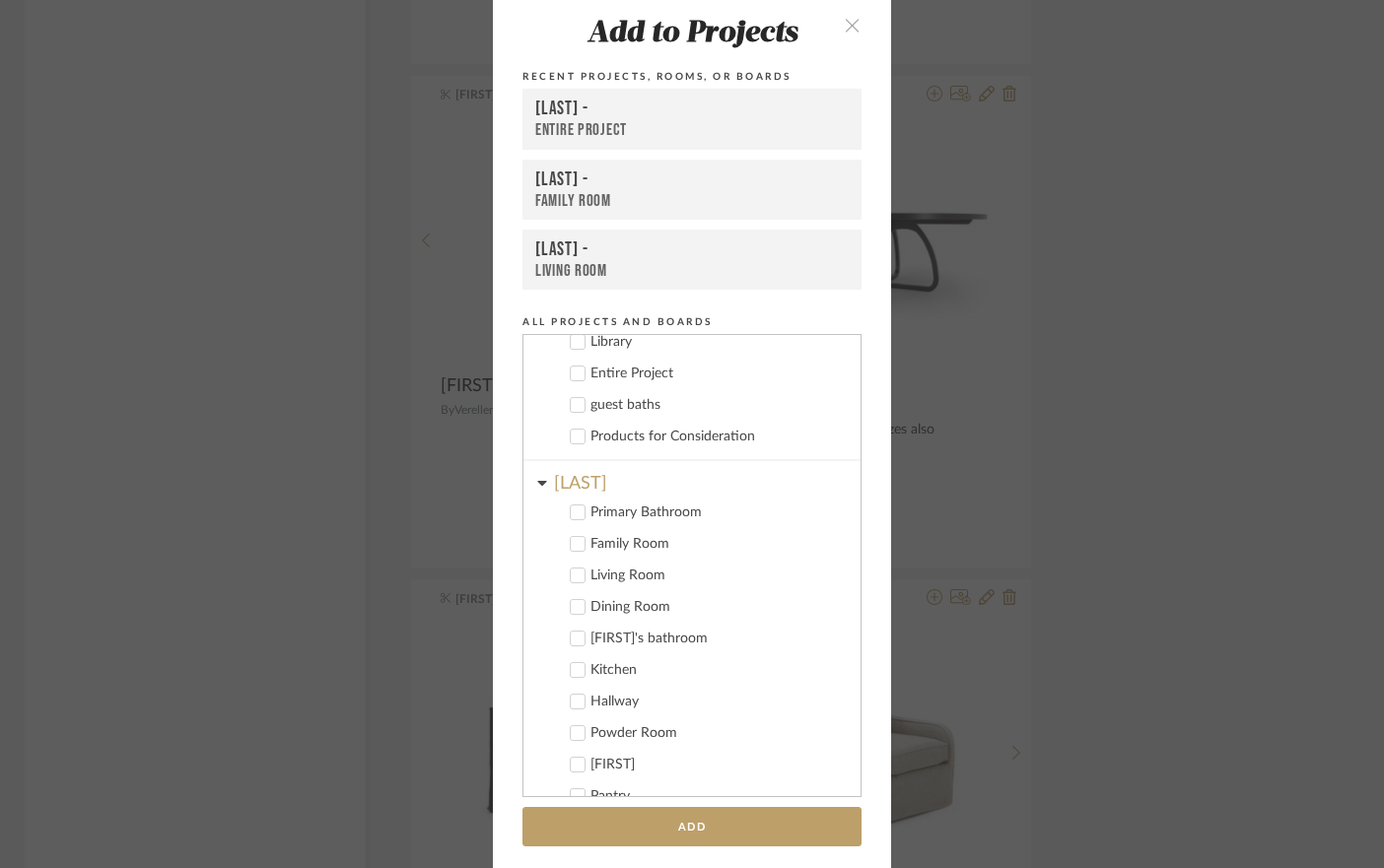 click 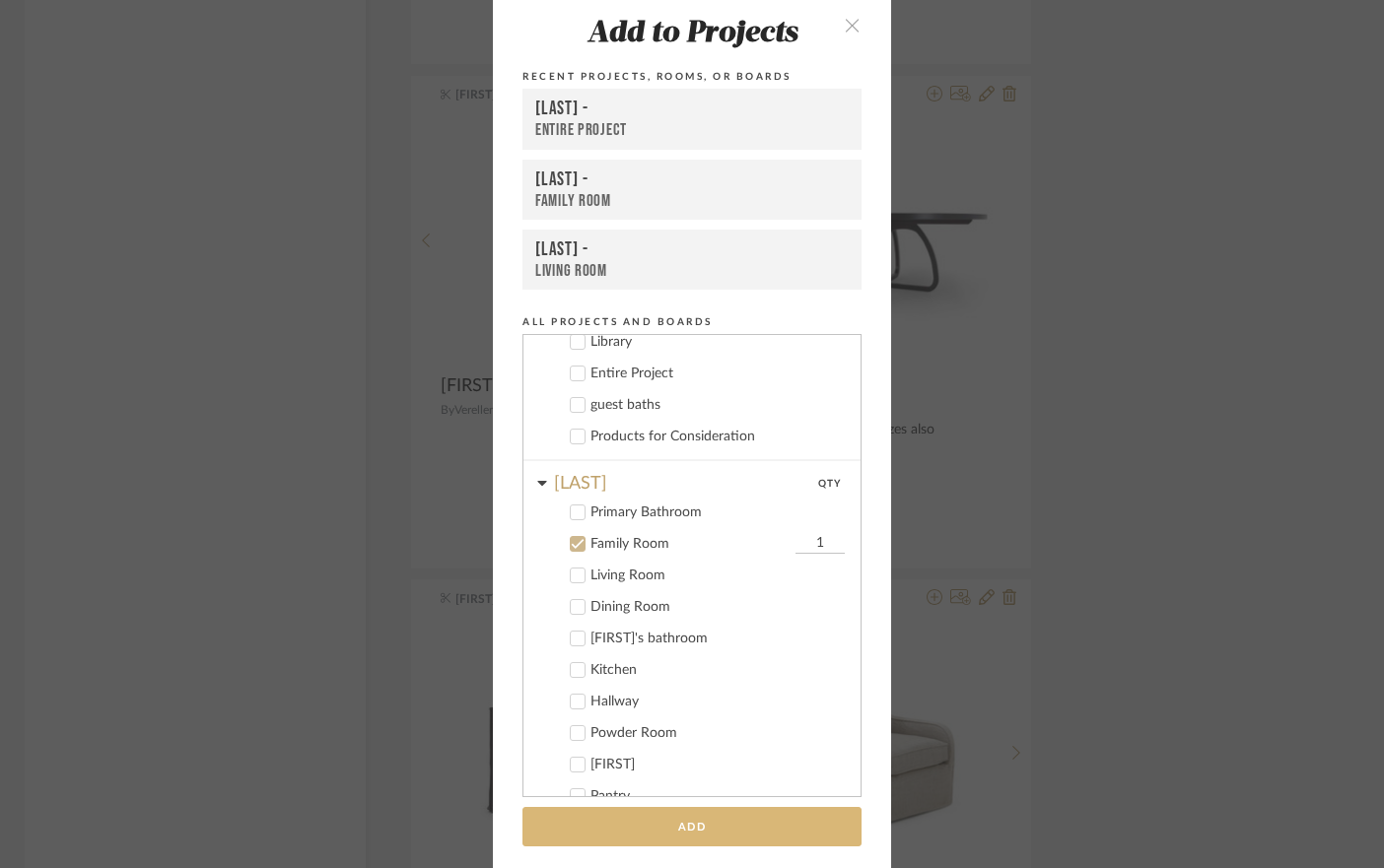 click on "Add" at bounding box center (692, 827) 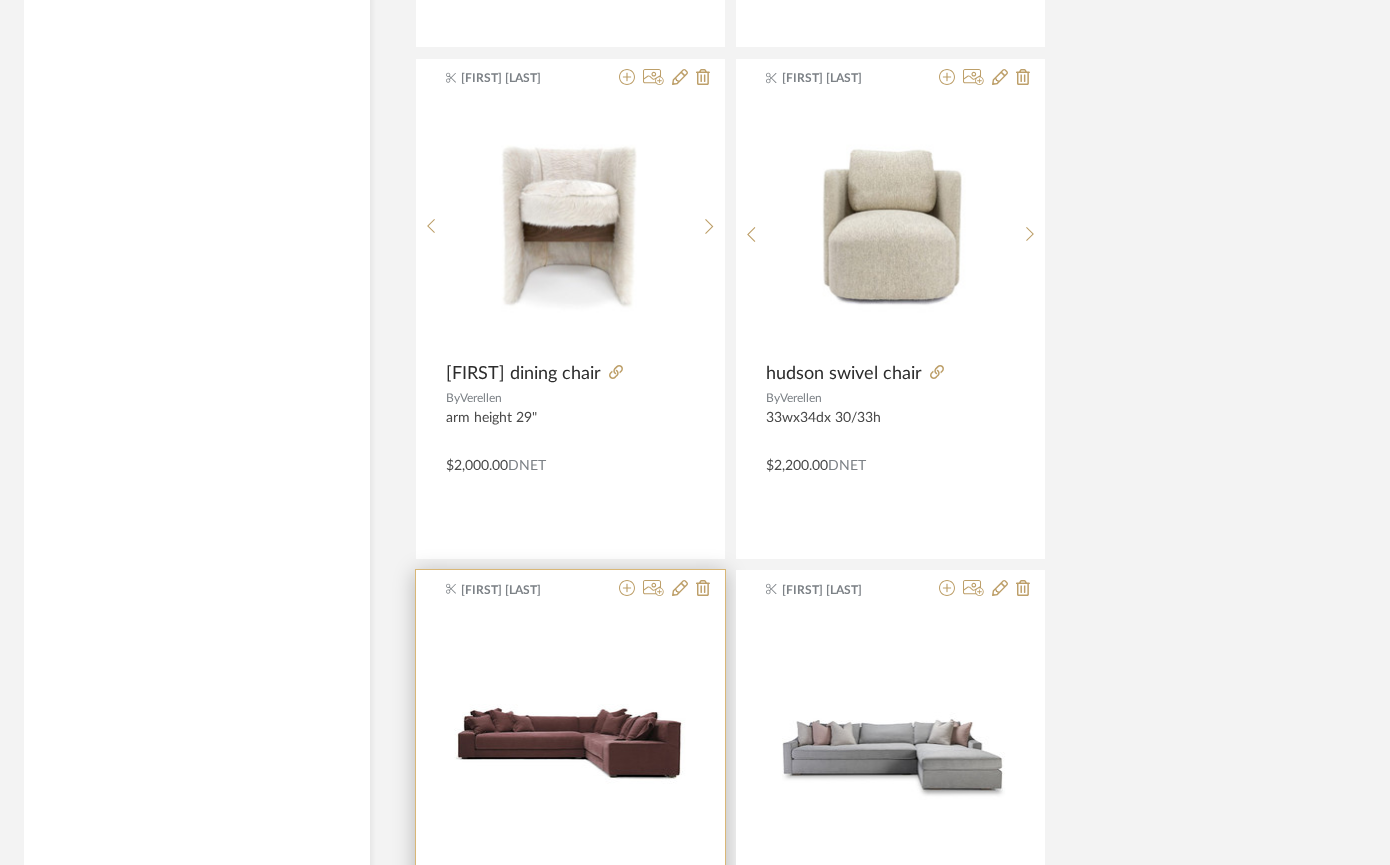 scroll, scrollTop: 8217, scrollLeft: 50, axis: both 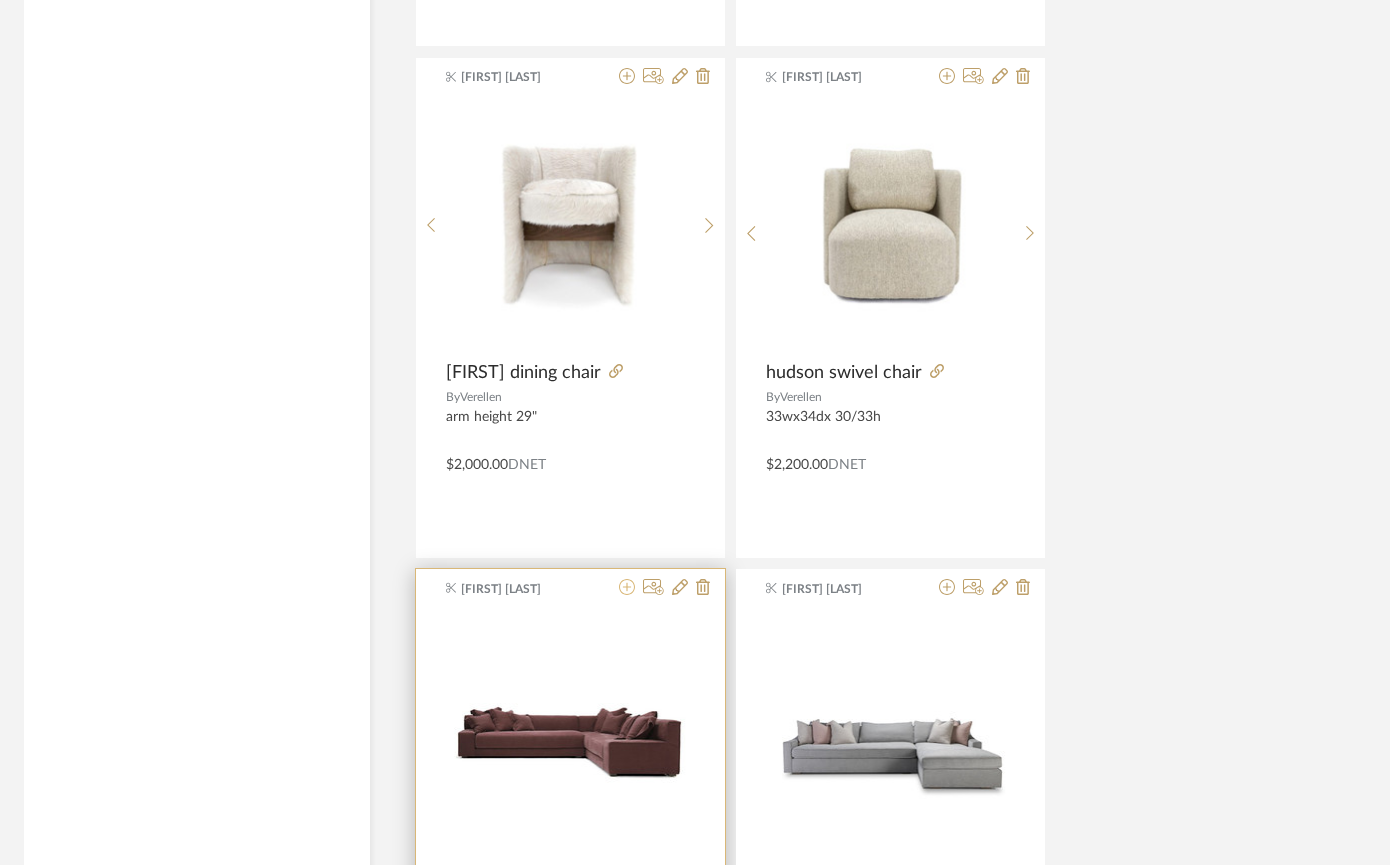 click at bounding box center [627, 588] 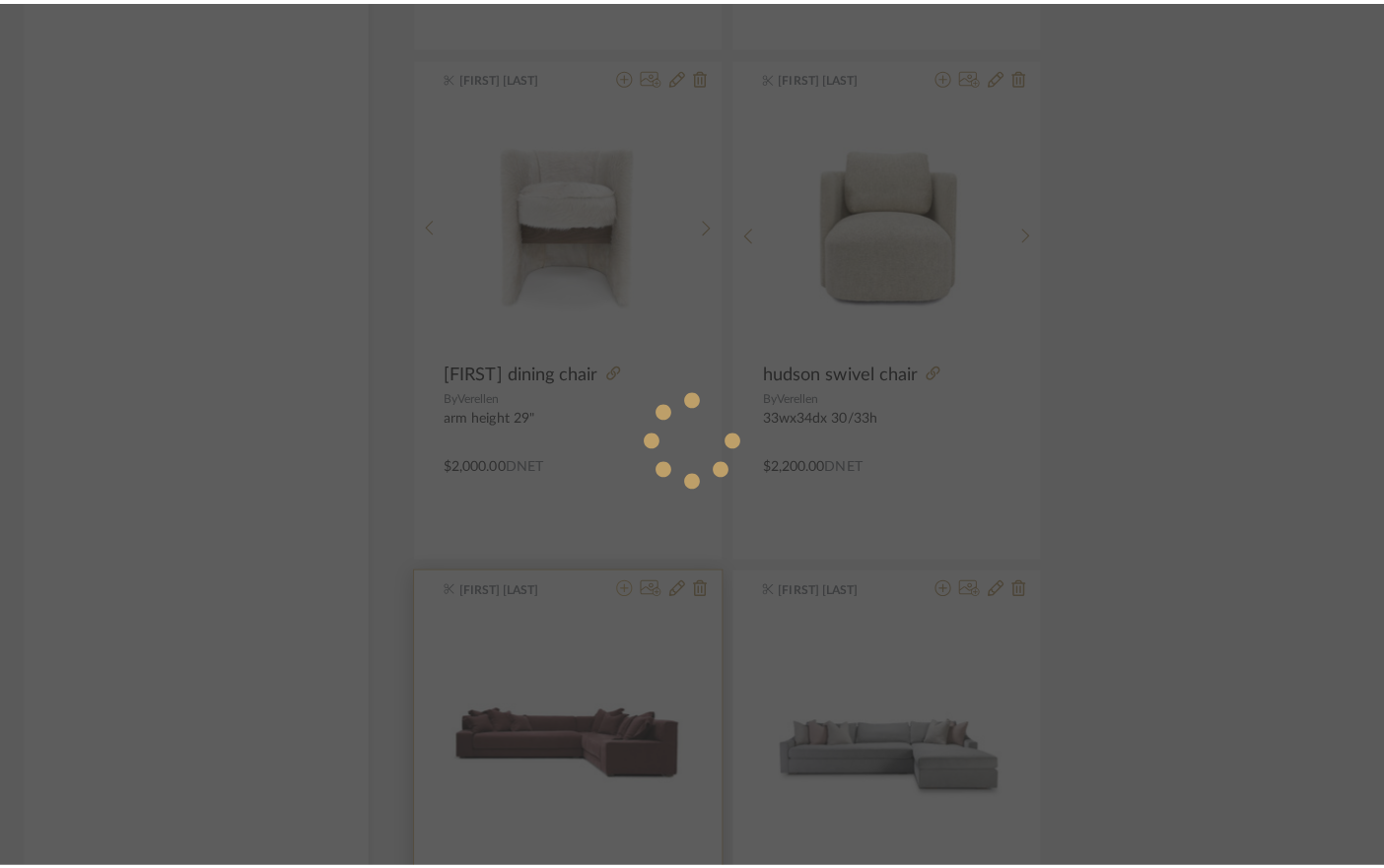 scroll, scrollTop: 0, scrollLeft: 0, axis: both 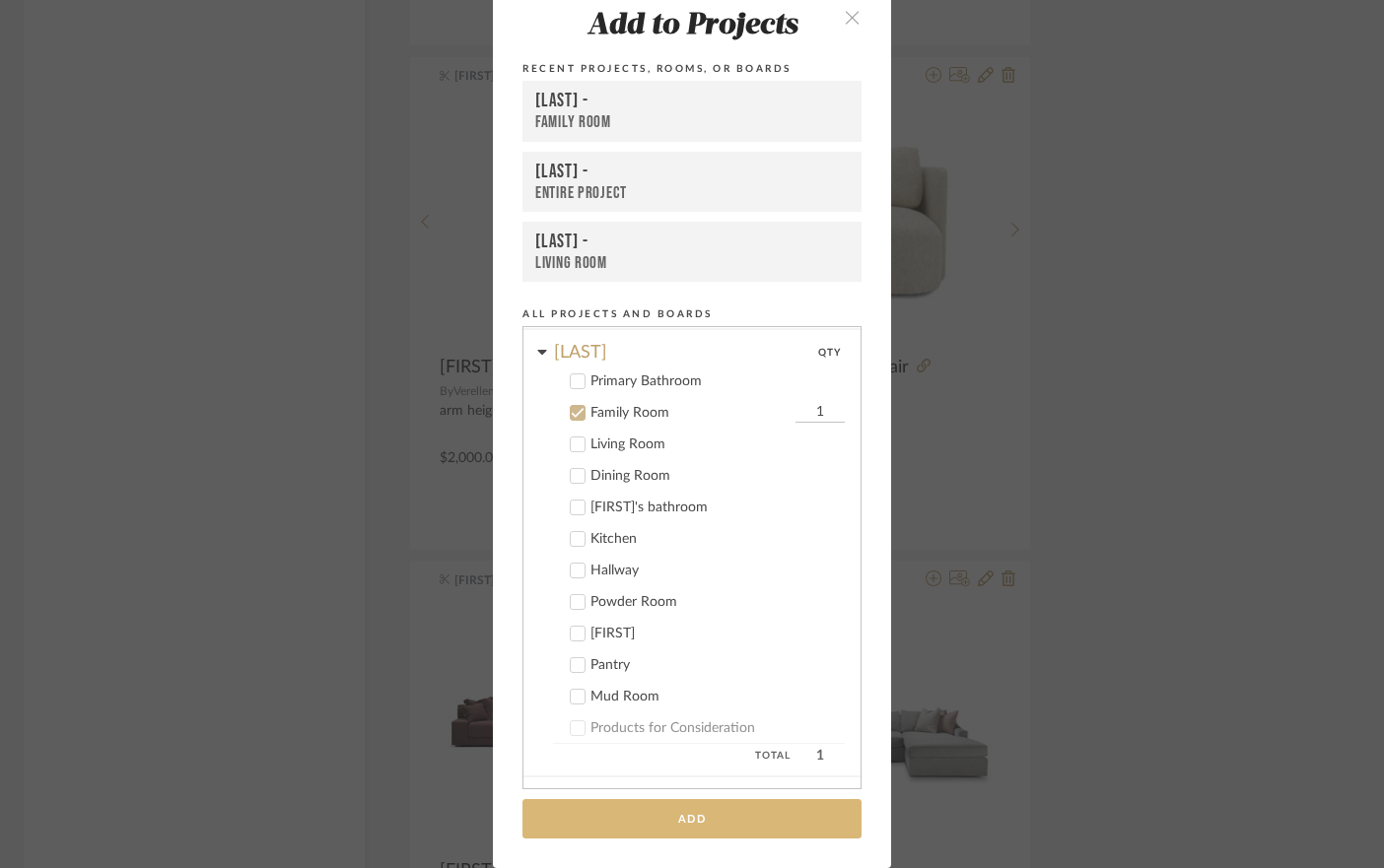 click on "Add" at bounding box center (692, 819) 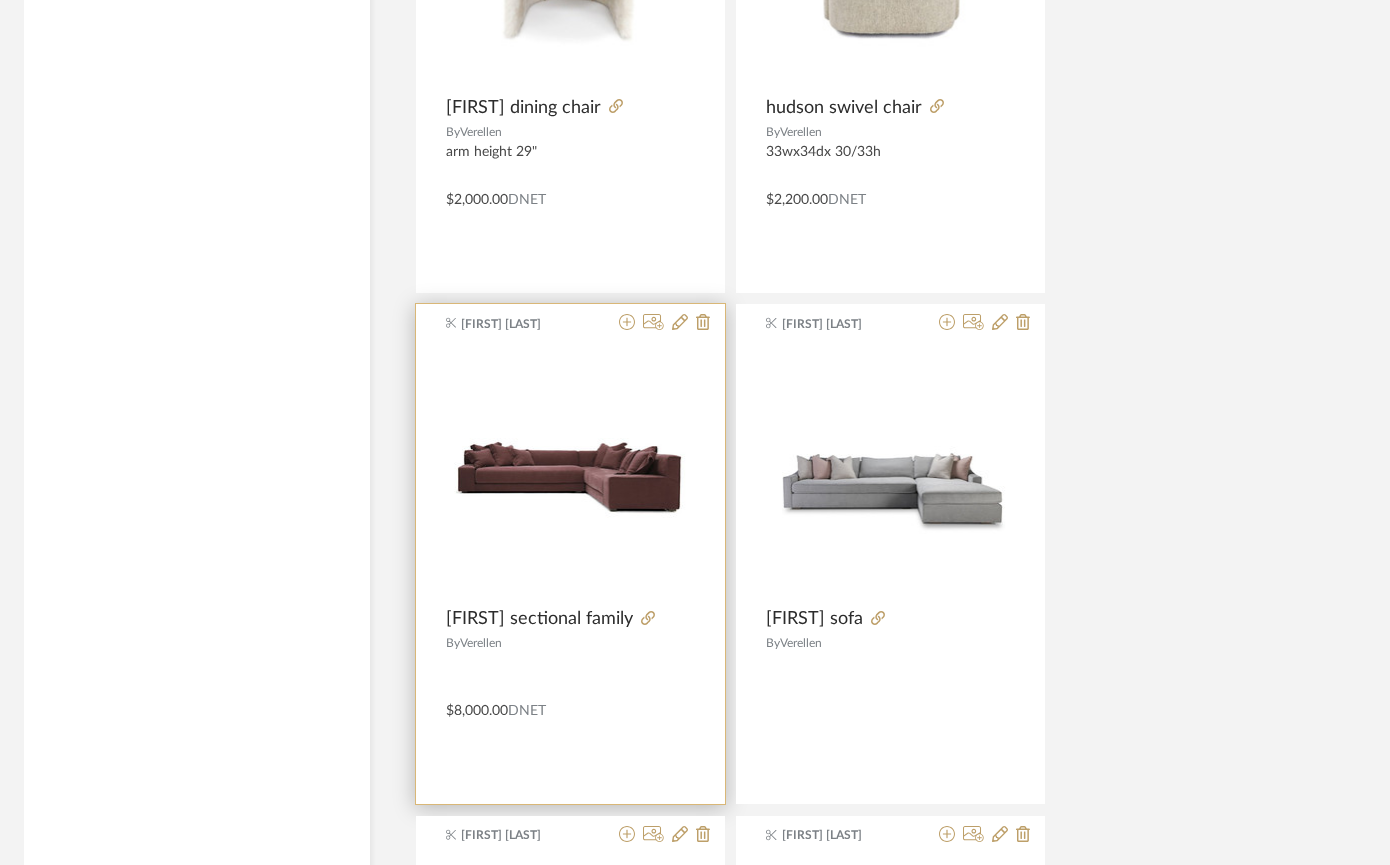 scroll, scrollTop: 8480, scrollLeft: 50, axis: both 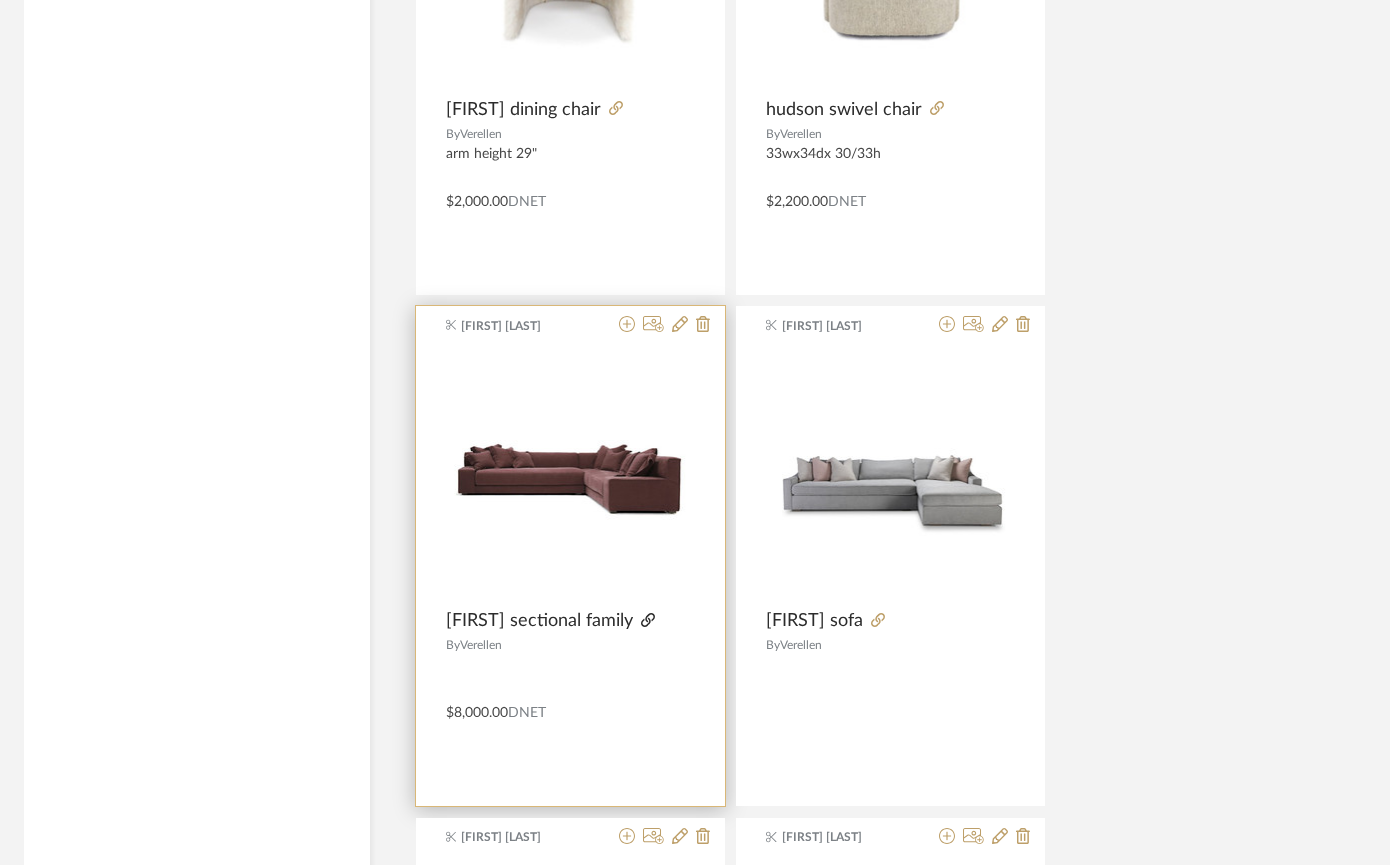 click 